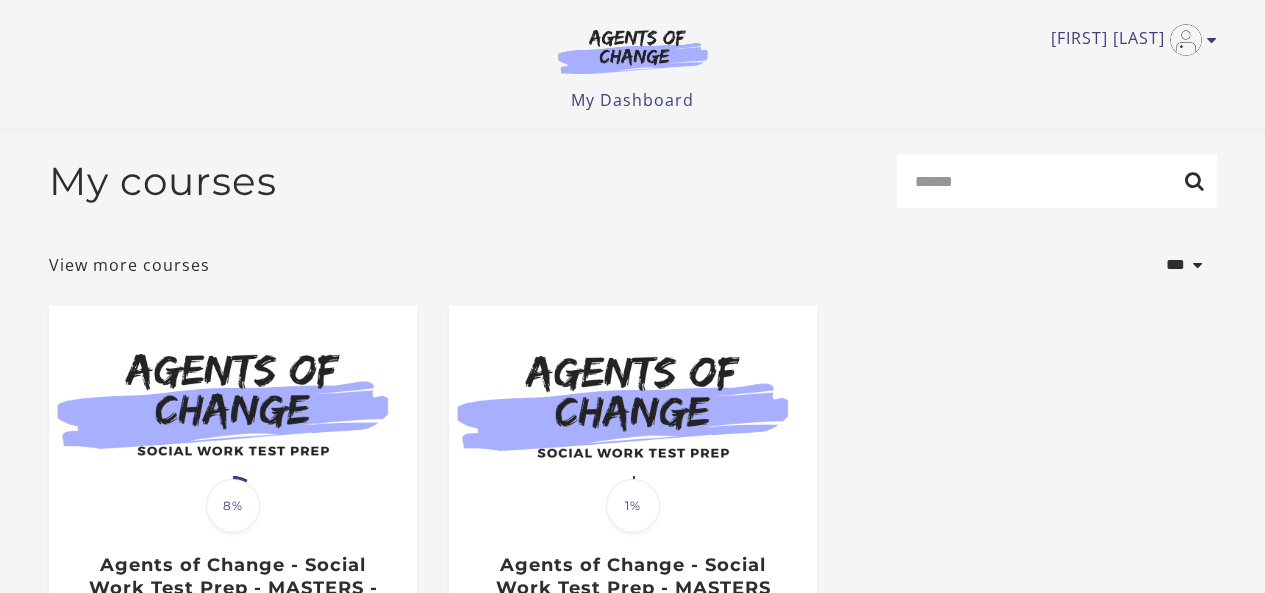 scroll, scrollTop: 133, scrollLeft: 0, axis: vertical 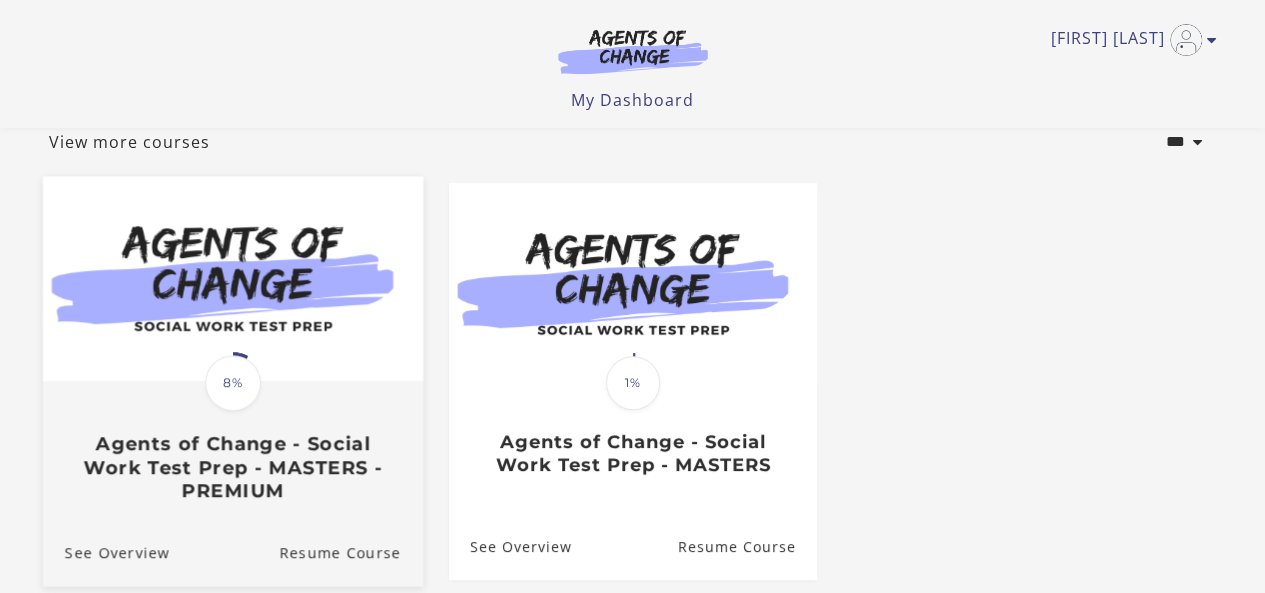 click at bounding box center (232, 278) 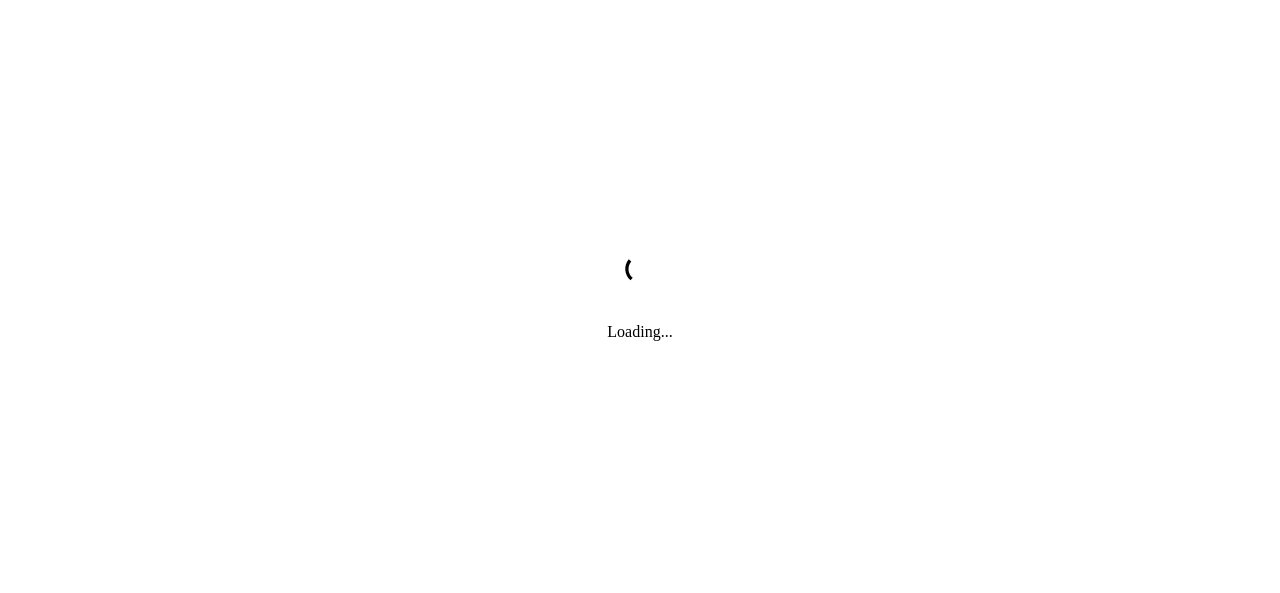 scroll, scrollTop: 0, scrollLeft: 0, axis: both 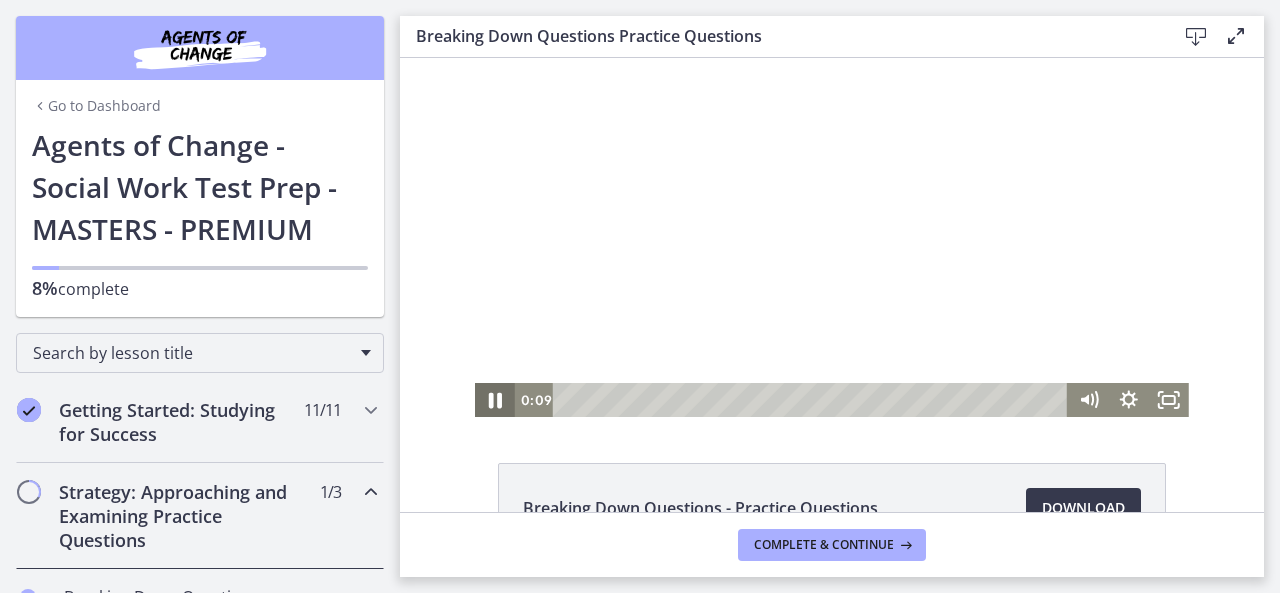 click 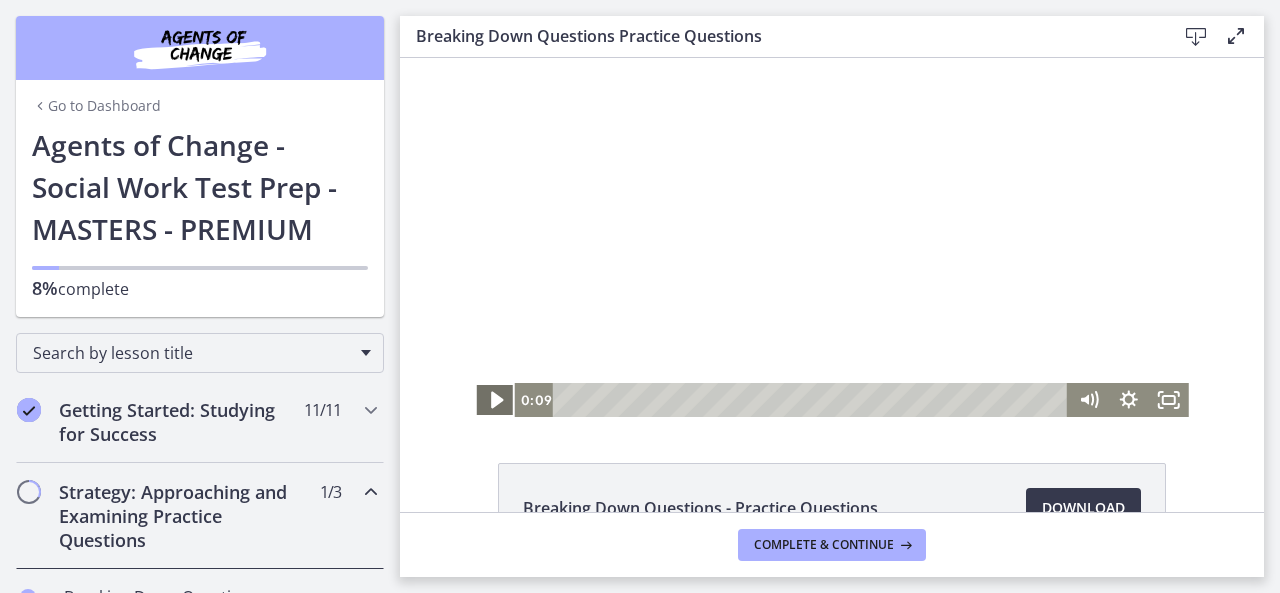 click 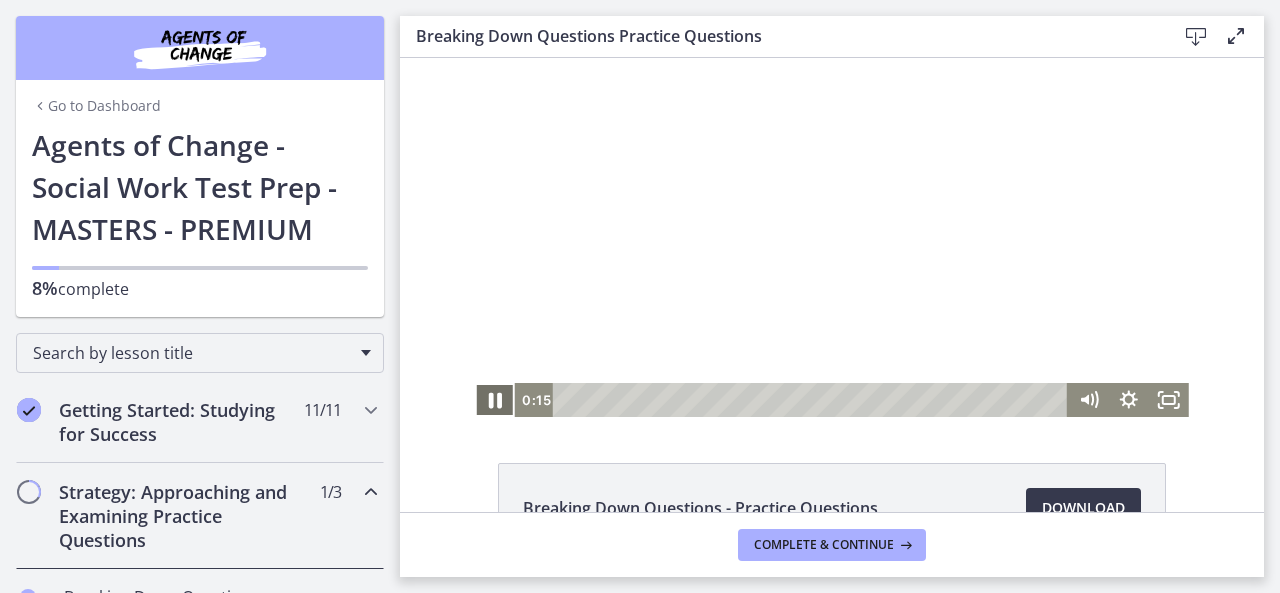 click 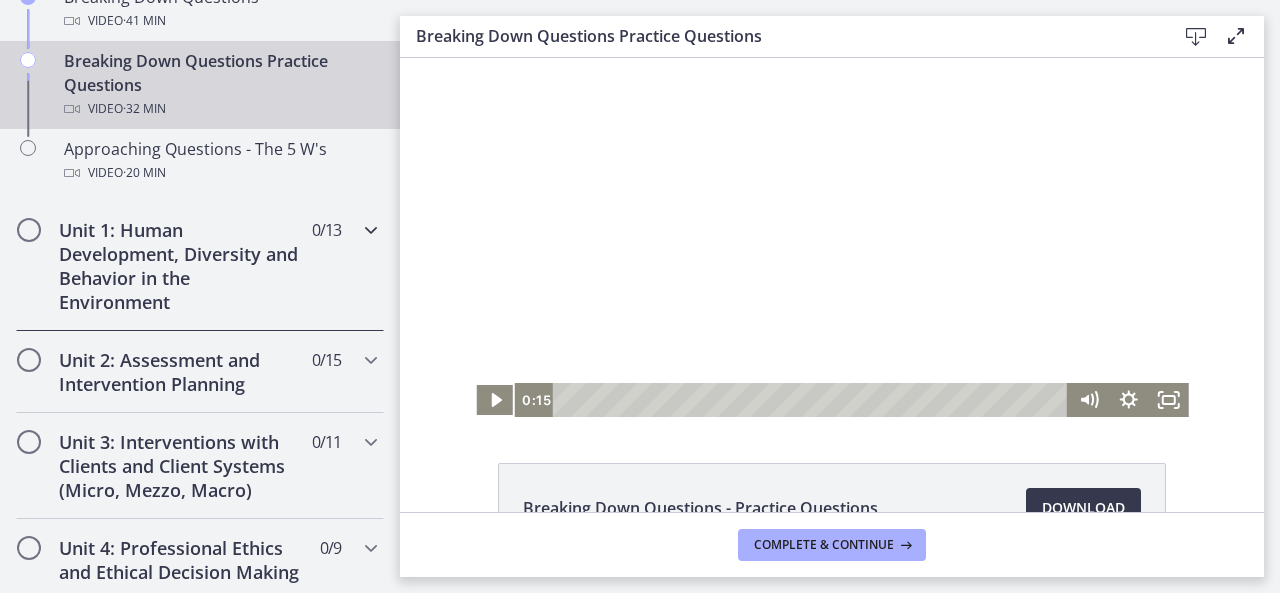 scroll, scrollTop: 700, scrollLeft: 0, axis: vertical 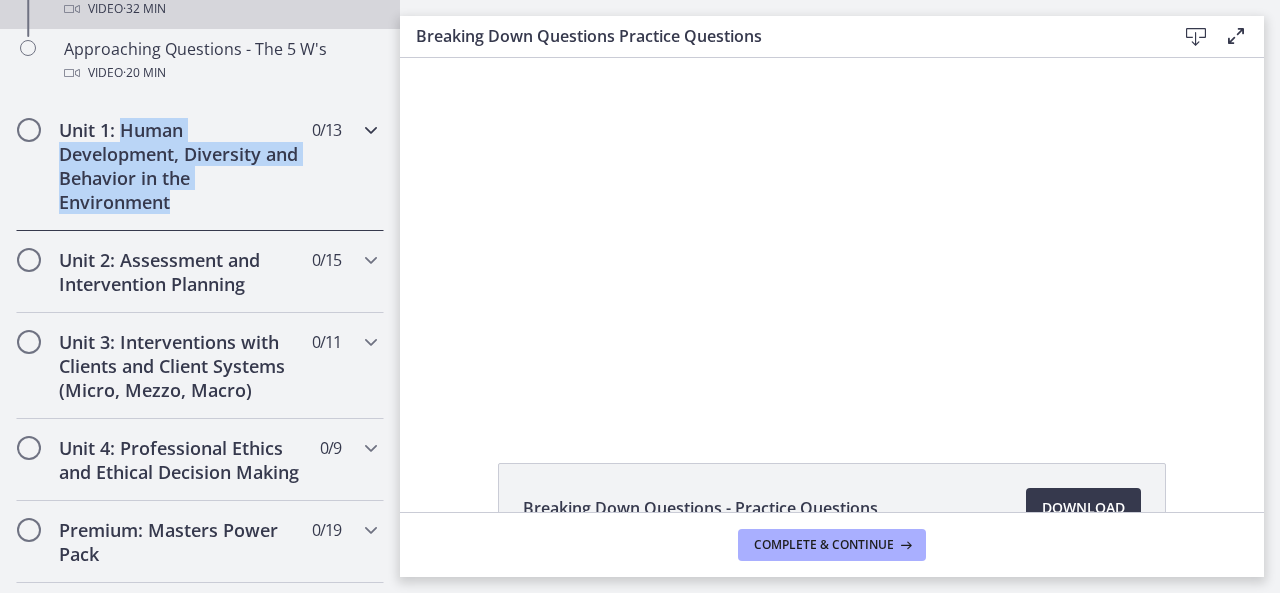 drag, startPoint x: 176, startPoint y: 196, endPoint x: 119, endPoint y: 138, distance: 81.32035 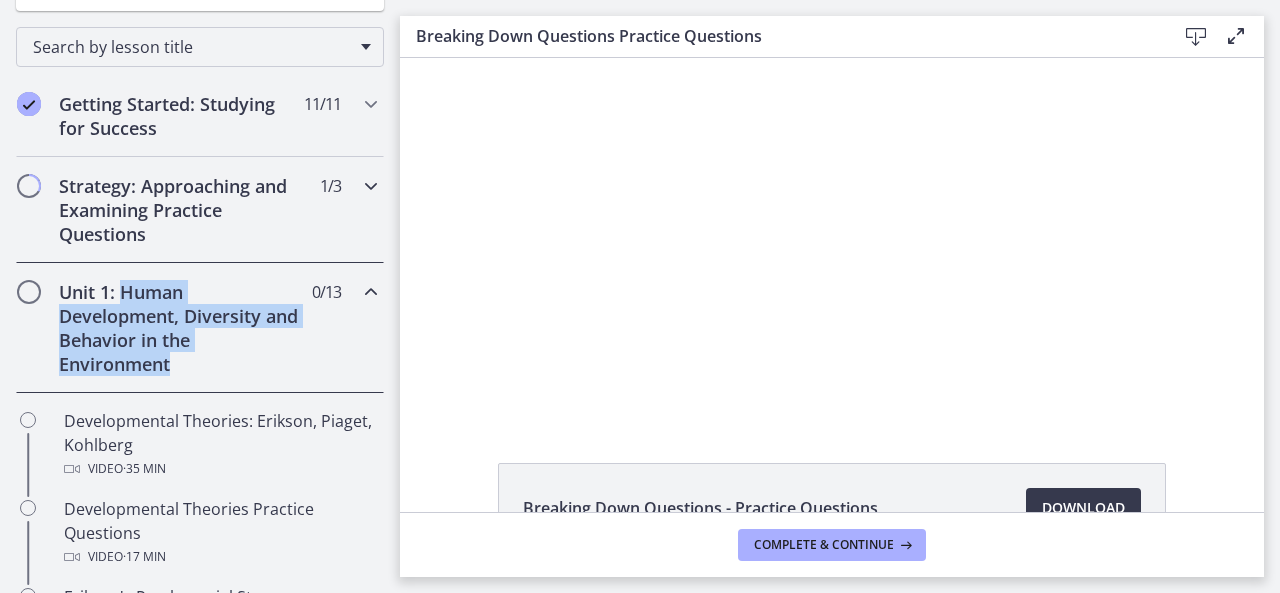 scroll, scrollTop: 300, scrollLeft: 0, axis: vertical 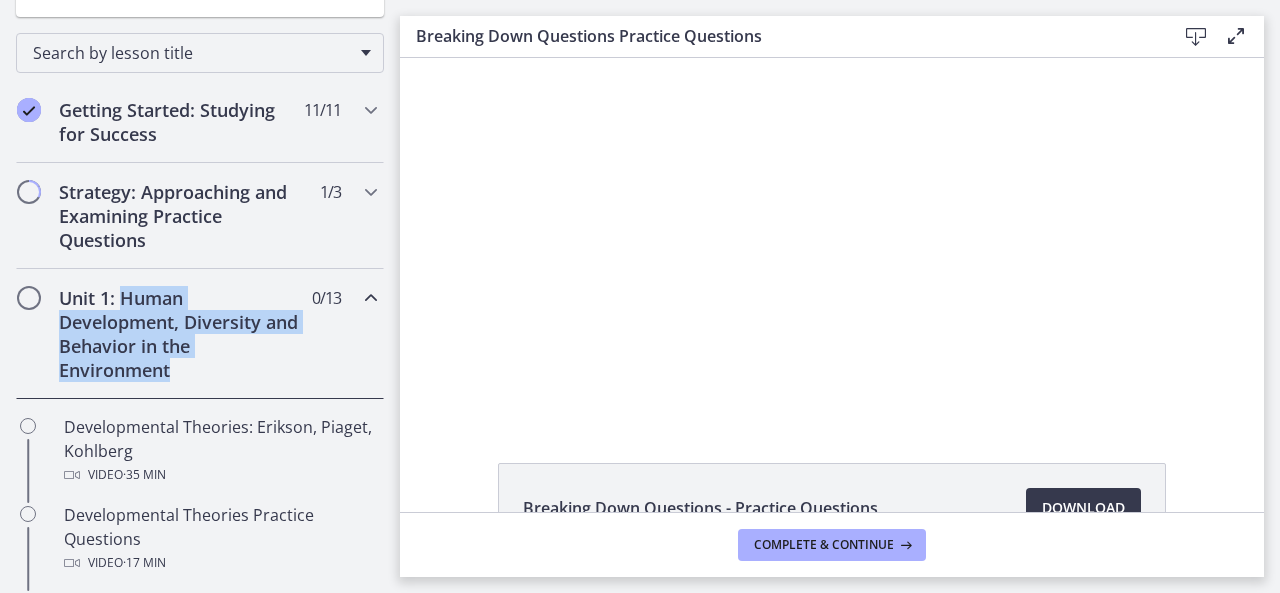 copy on "Human Development, Diversity and Behavior in the Environment" 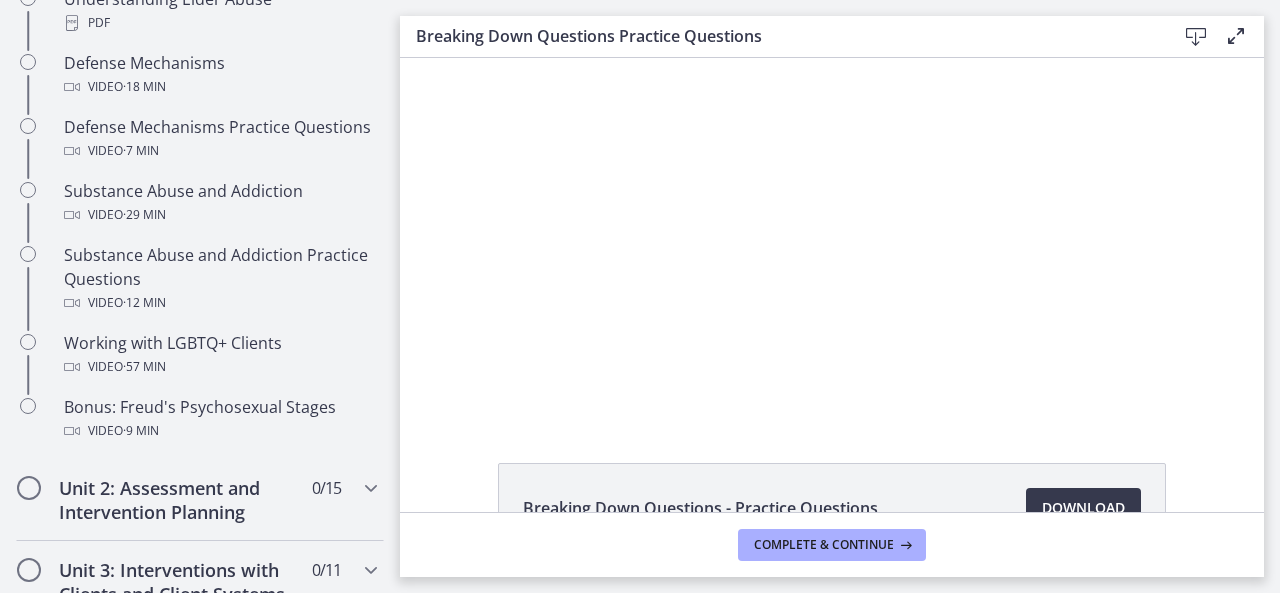 scroll, scrollTop: 1200, scrollLeft: 0, axis: vertical 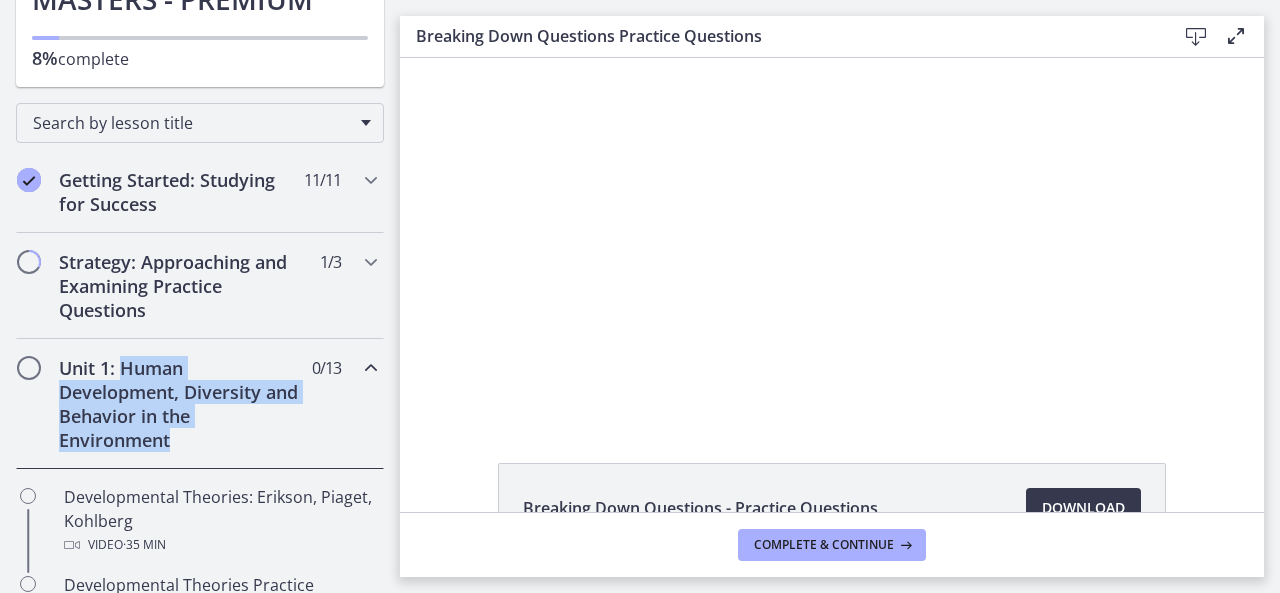click on "Unit 1: Human Development, Diversity and Behavior in the Environment" at bounding box center [181, 404] 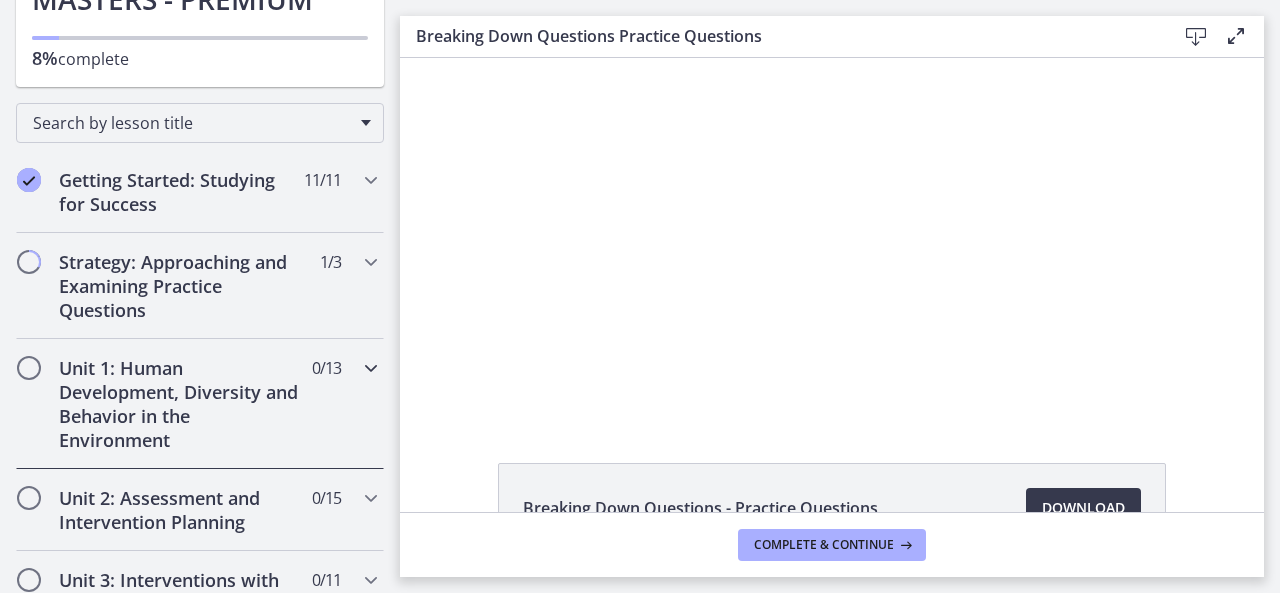 click on "Unit 1: Human Development, Diversity and Behavior in the Environment" at bounding box center (181, 404) 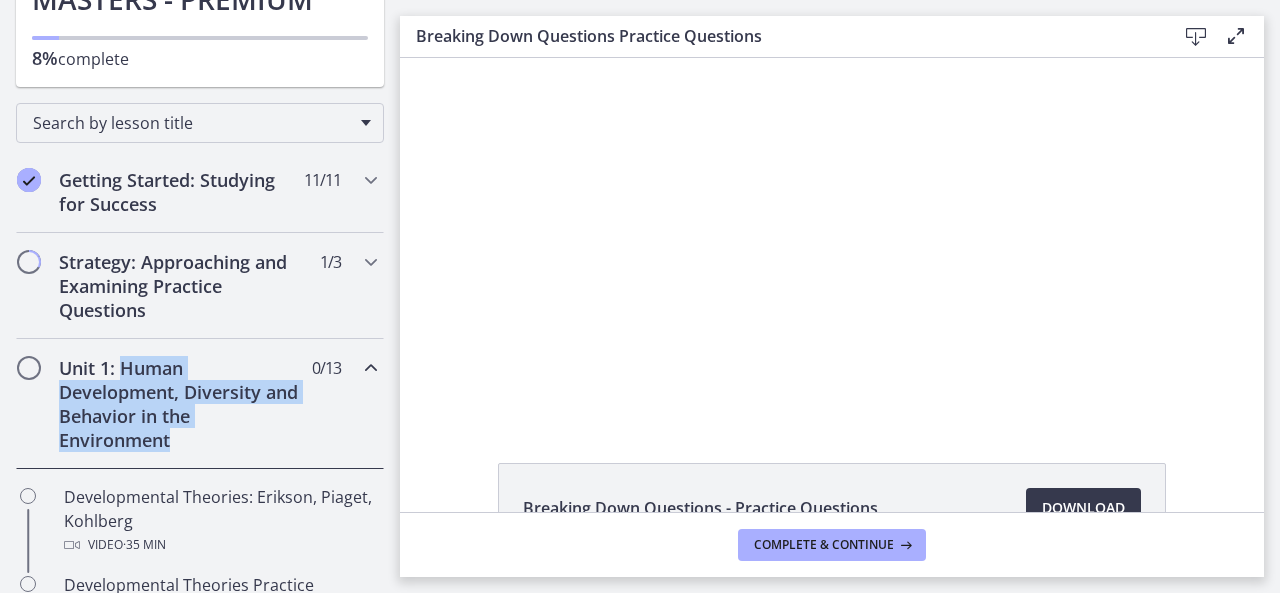 drag, startPoint x: 124, startPoint y: 375, endPoint x: 172, endPoint y: 434, distance: 76.05919 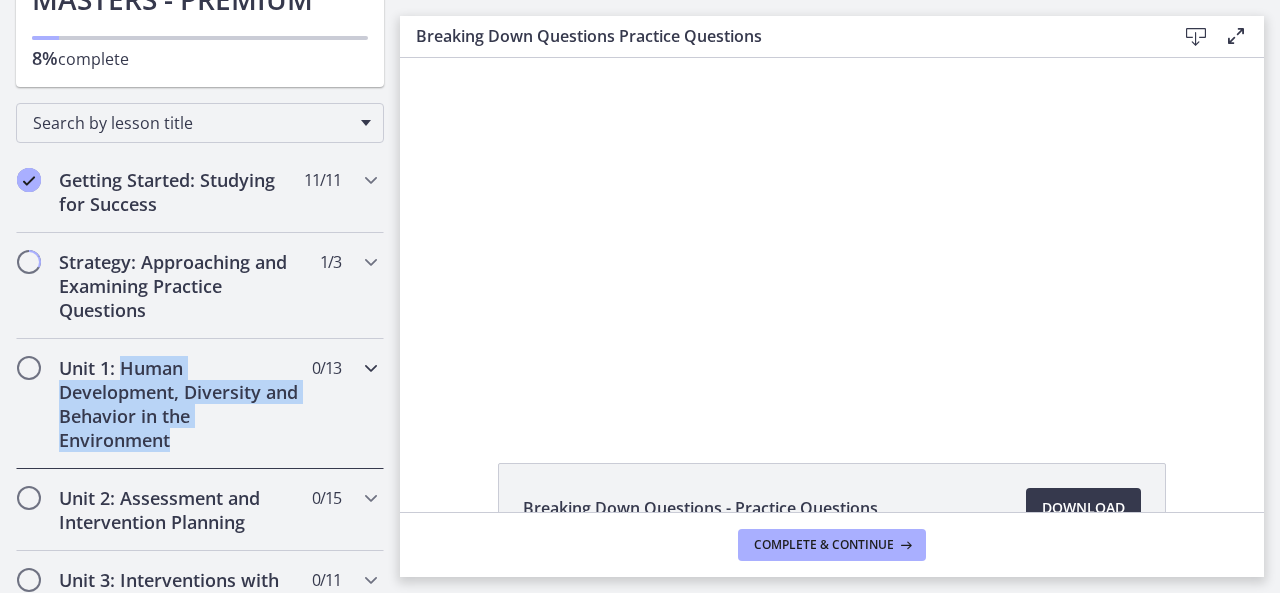 copy on "Human Development, Diversity and Behavior in the Environment" 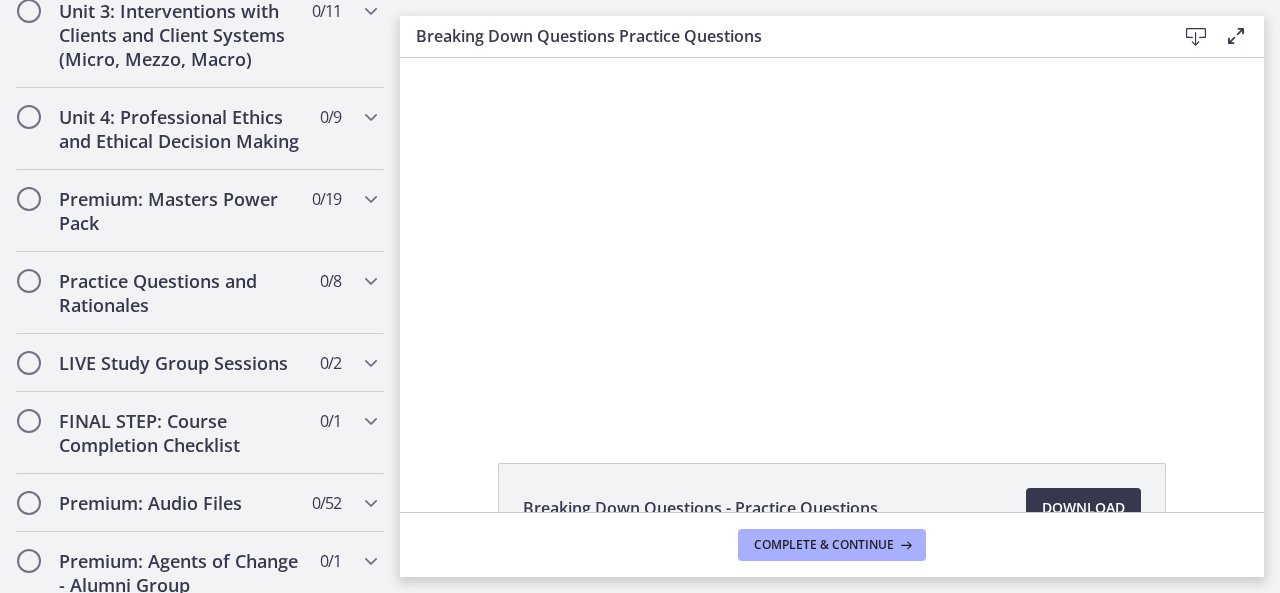 scroll, scrollTop: 1127, scrollLeft: 0, axis: vertical 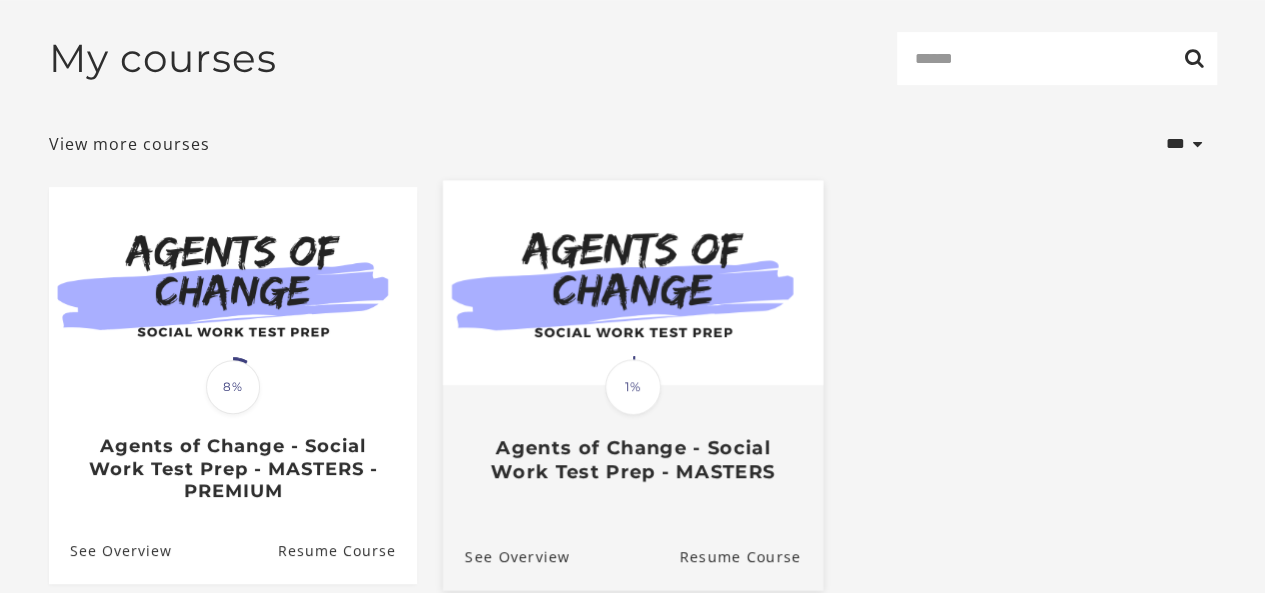 click on "1%" at bounding box center (633, 387) 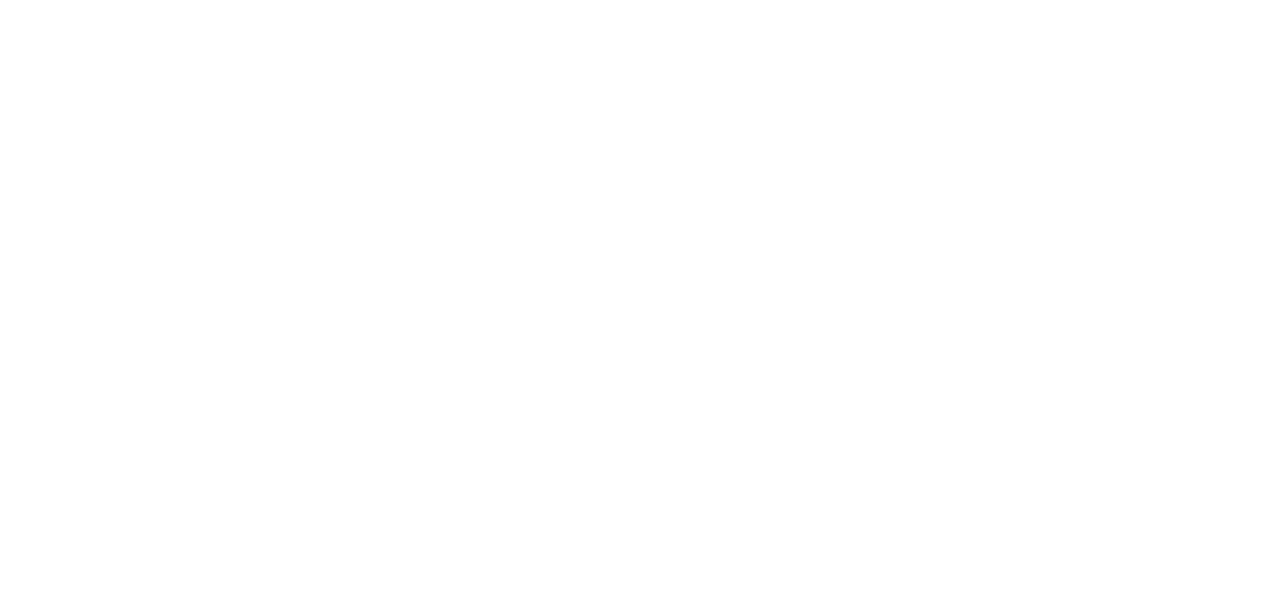 scroll, scrollTop: 0, scrollLeft: 0, axis: both 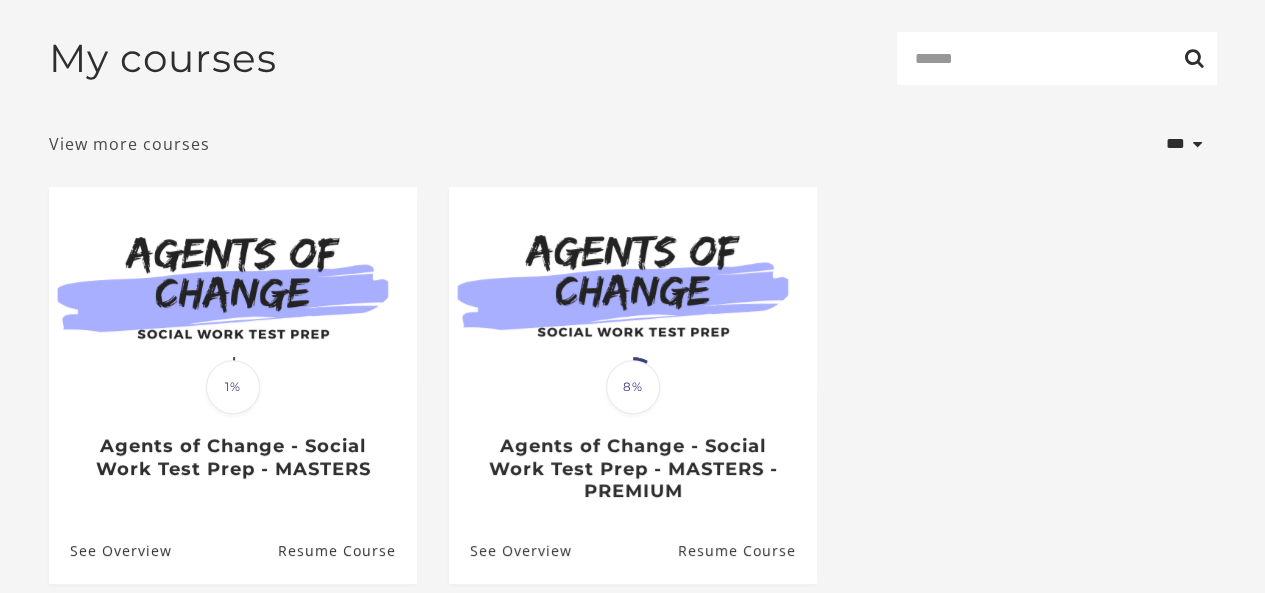 click on "View more courses" at bounding box center (129, 144) 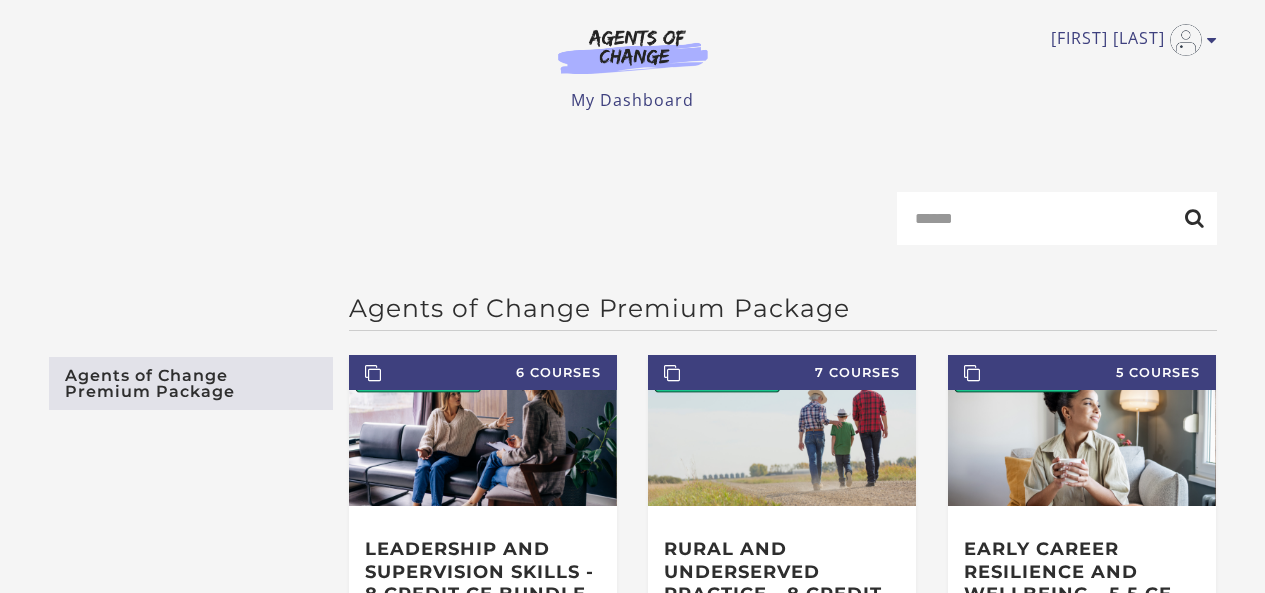 scroll, scrollTop: 0, scrollLeft: 0, axis: both 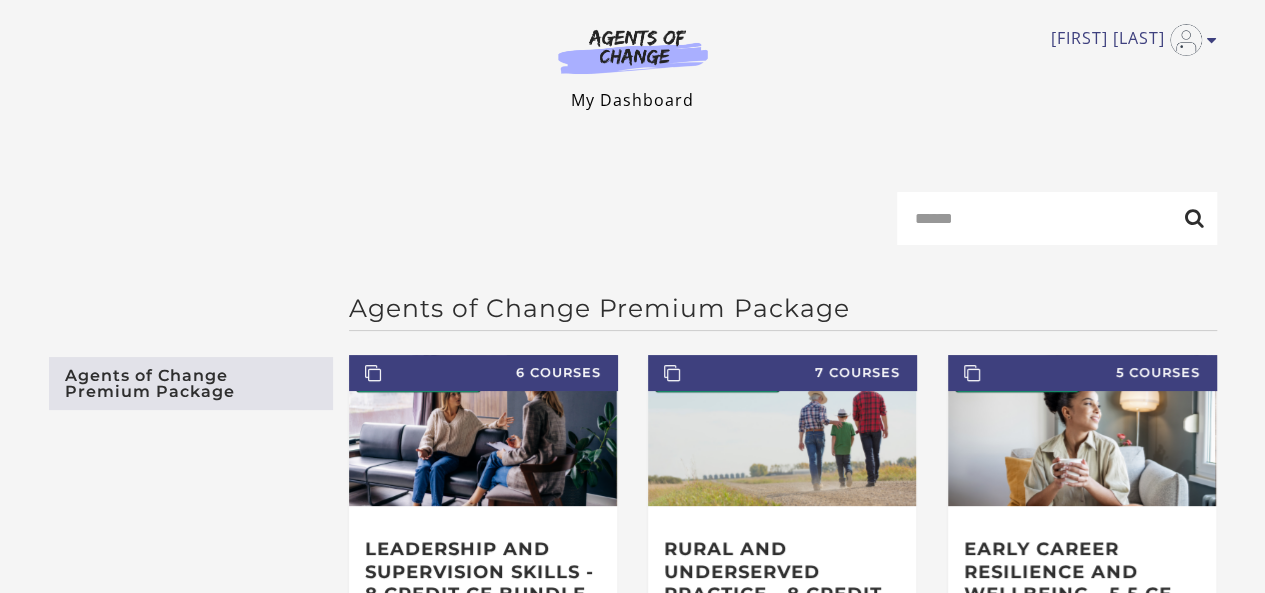 click on "My Dashboard" at bounding box center (632, 100) 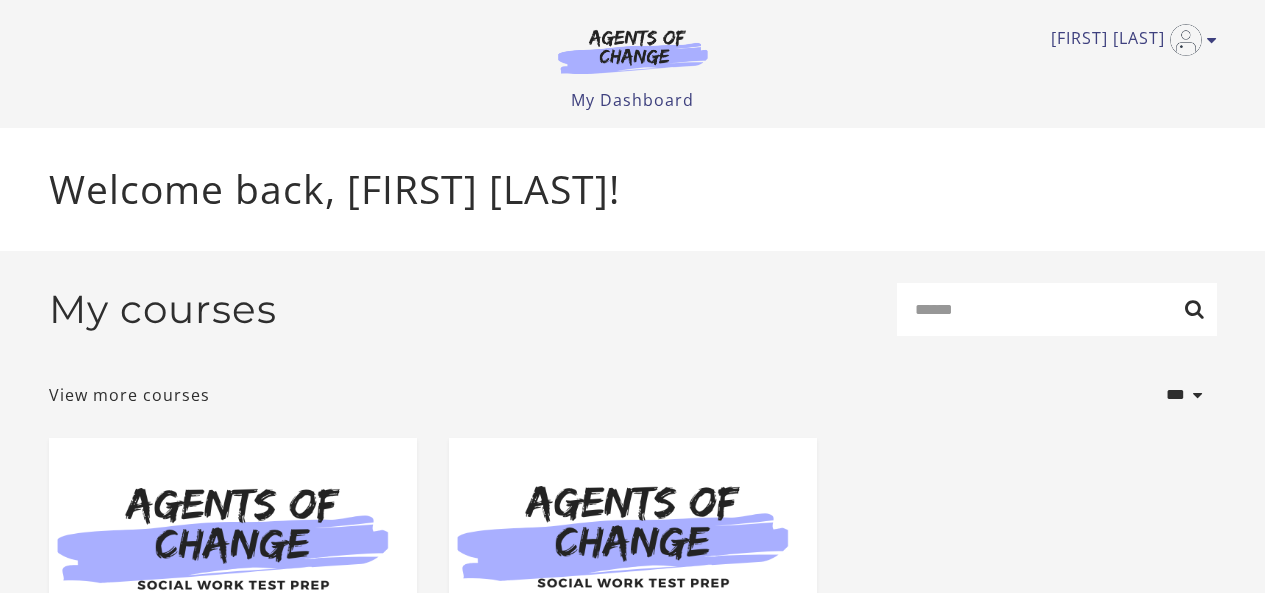 scroll, scrollTop: 0, scrollLeft: 0, axis: both 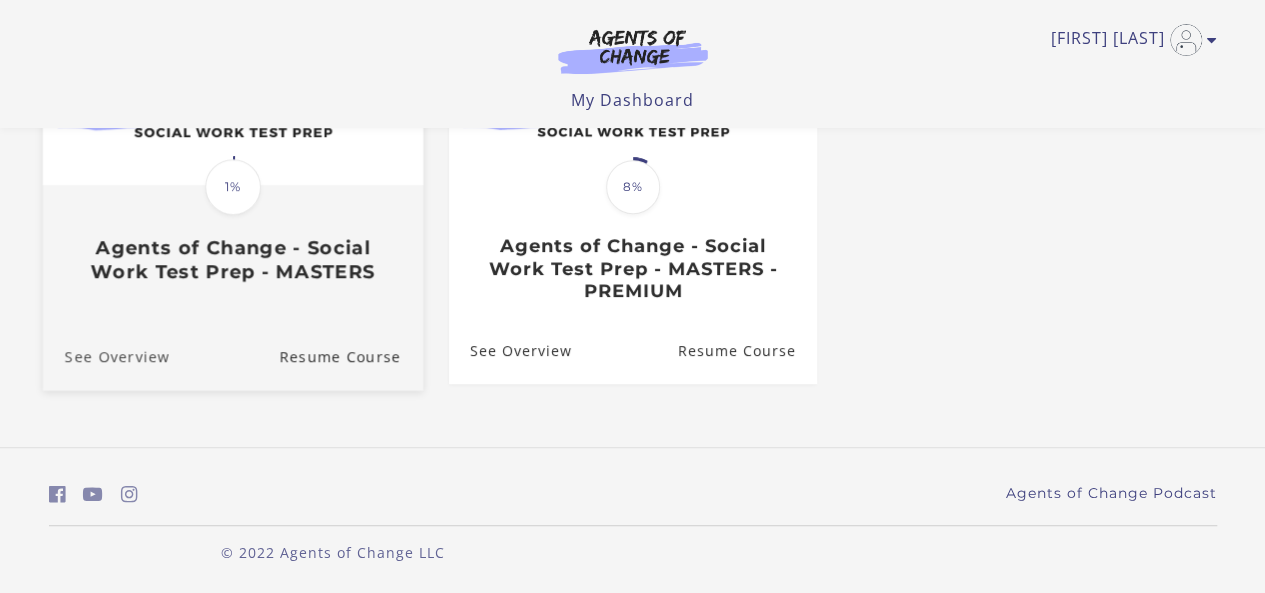 click on "See Overview" at bounding box center [105, 355] 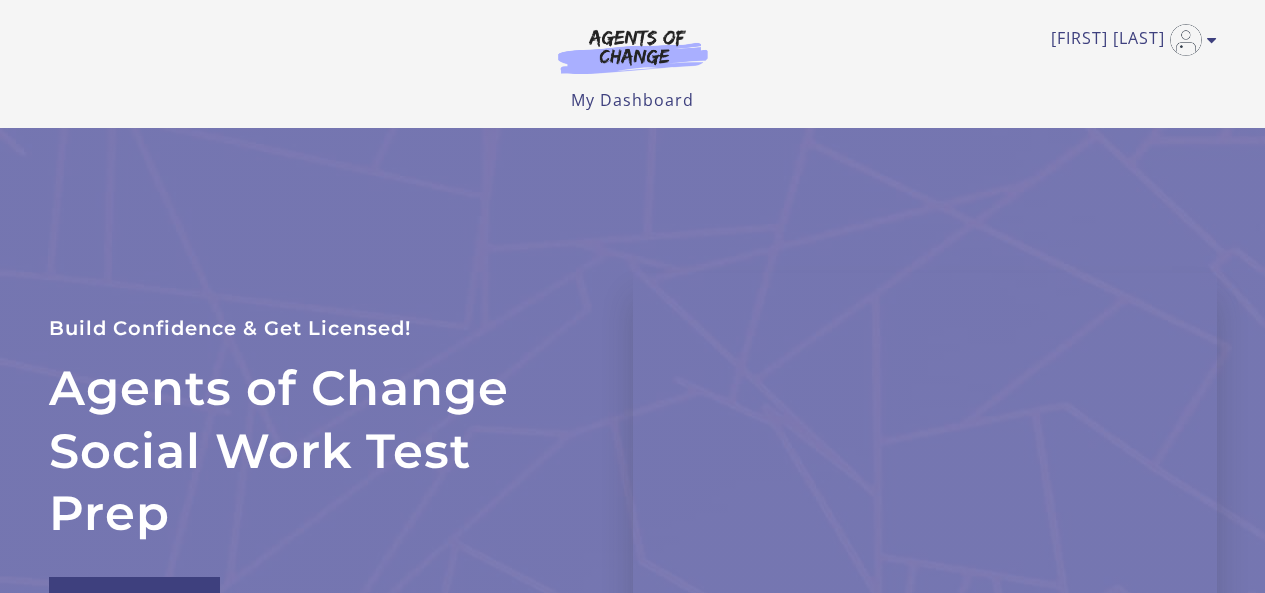 scroll, scrollTop: 0, scrollLeft: 0, axis: both 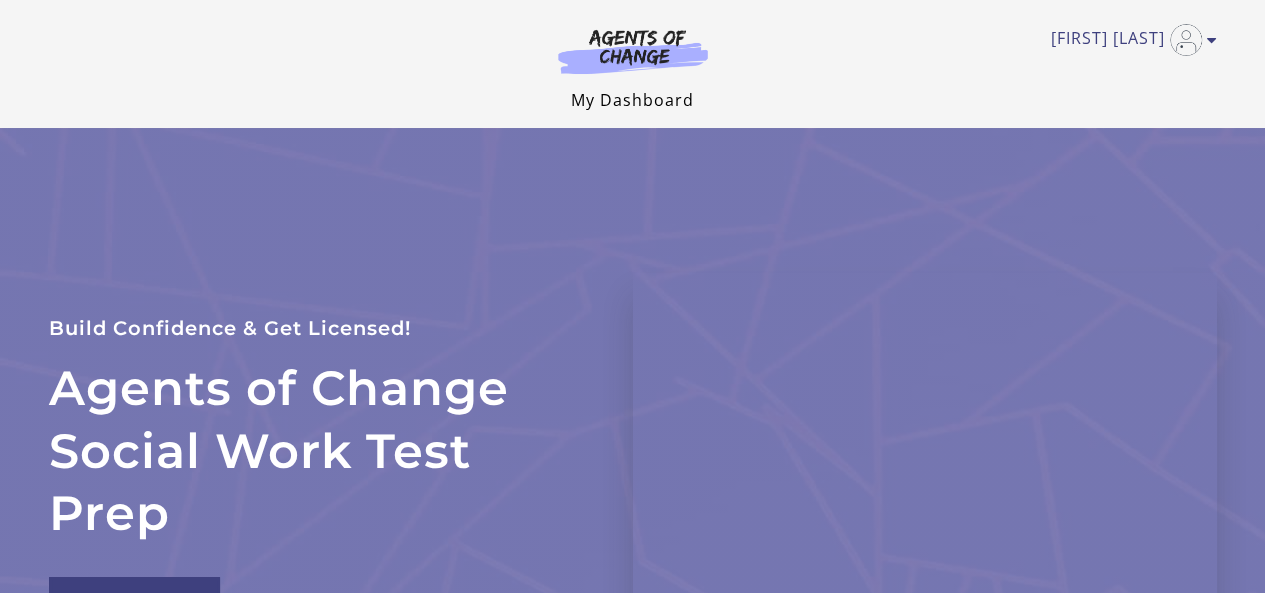 click on "My Dashboard" at bounding box center (632, 100) 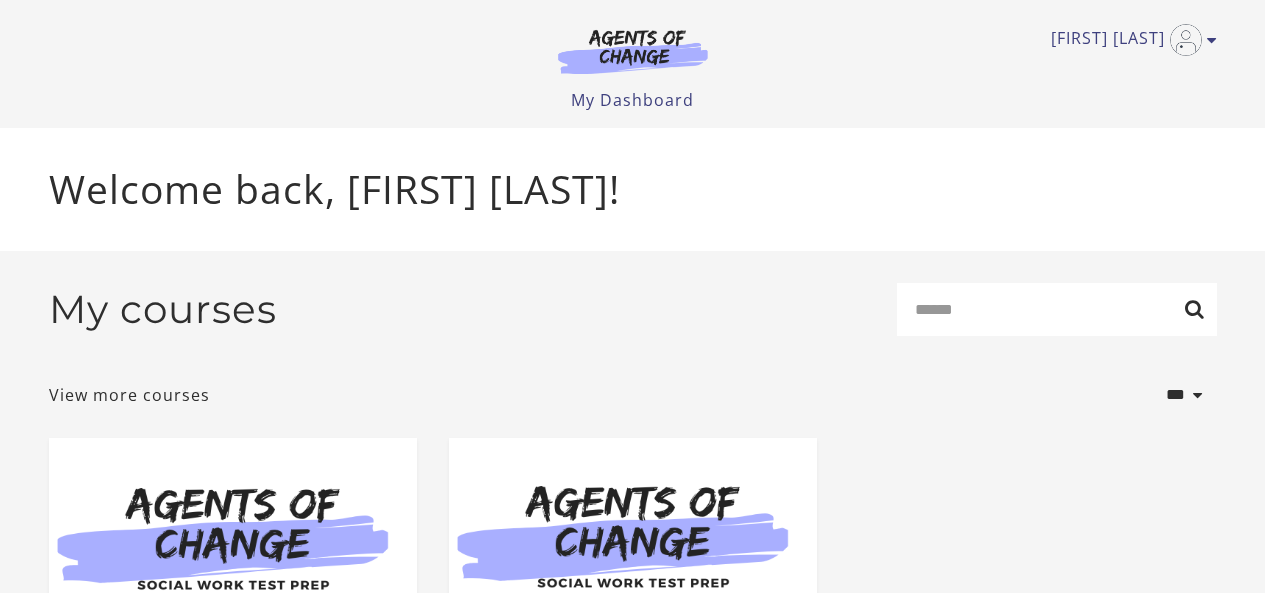 scroll, scrollTop: 0, scrollLeft: 0, axis: both 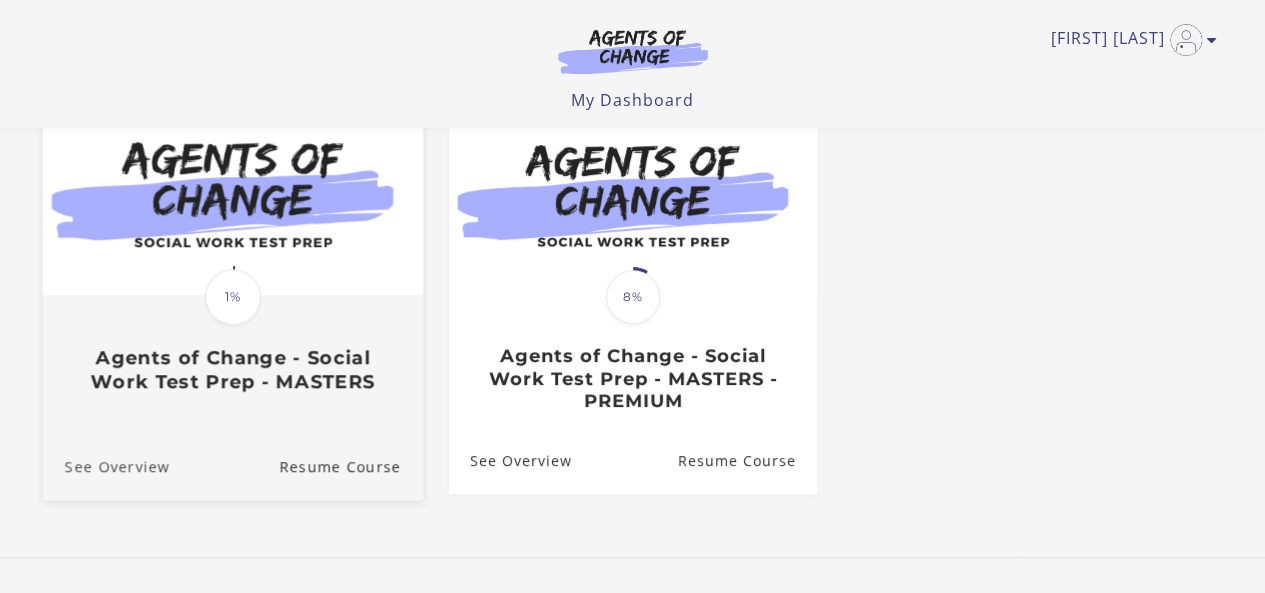 click on "See Overview" at bounding box center (105, 465) 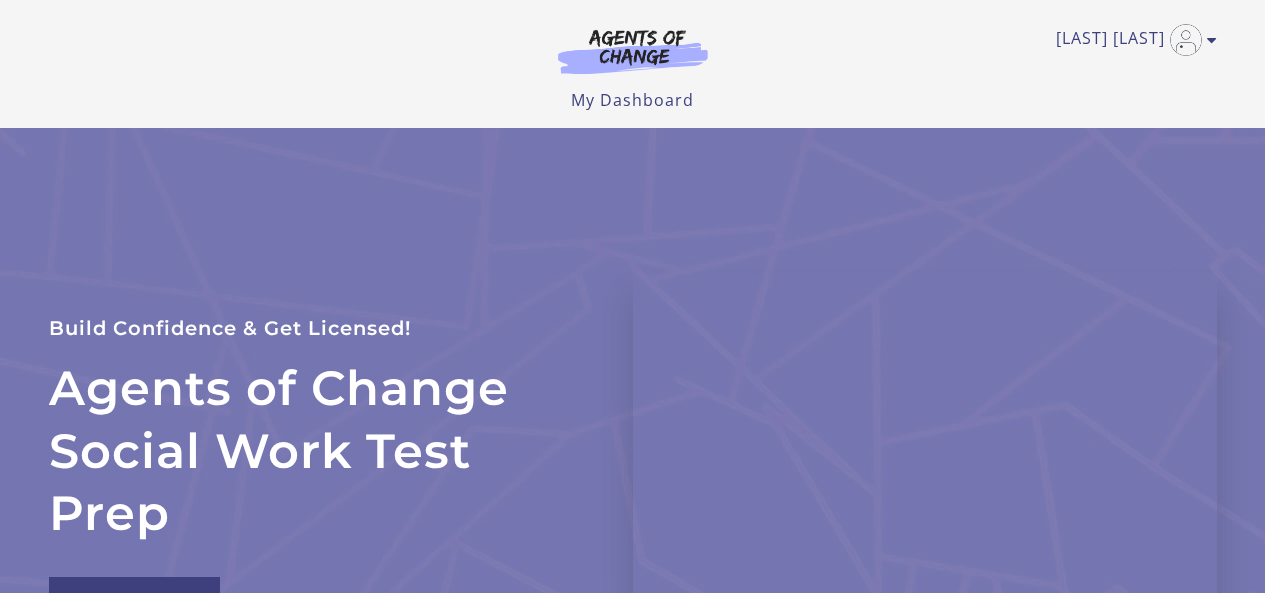 scroll, scrollTop: 0, scrollLeft: 0, axis: both 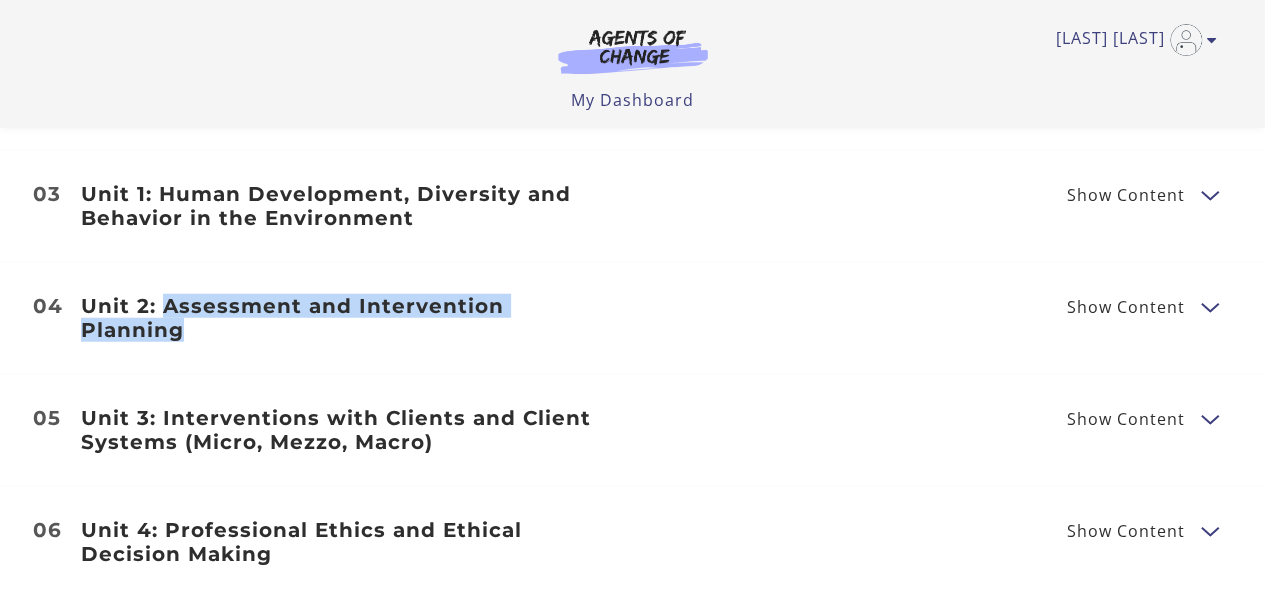 drag, startPoint x: 162, startPoint y: 306, endPoint x: 606, endPoint y: 308, distance: 444.00452 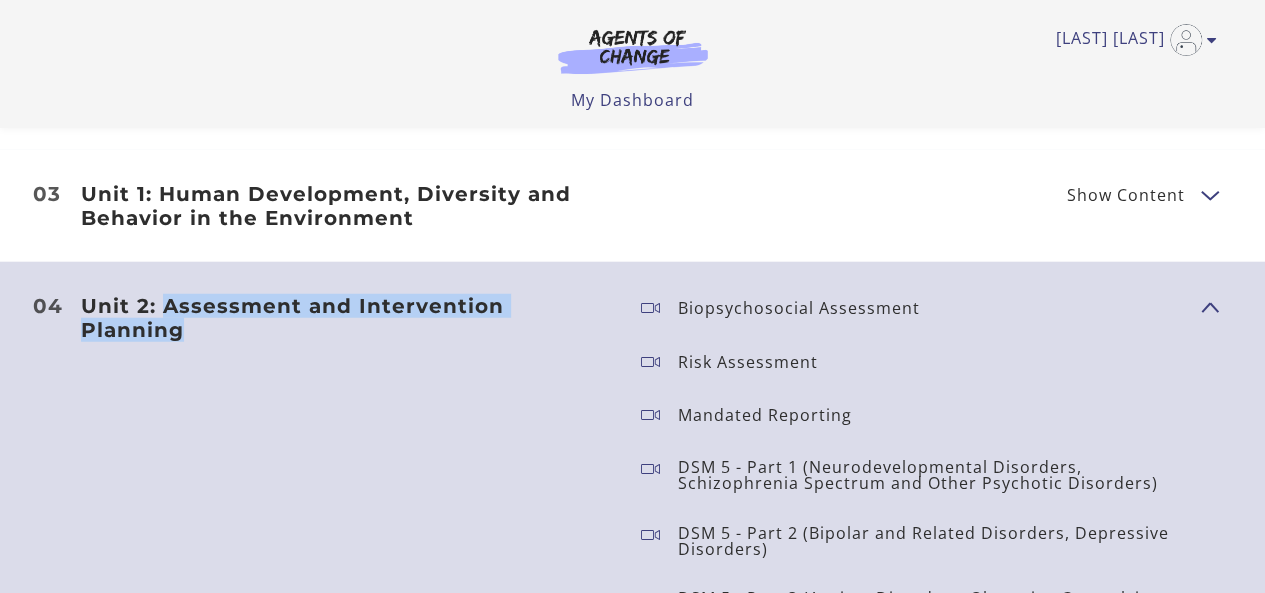 copy on "Assessment and Intervention Planning" 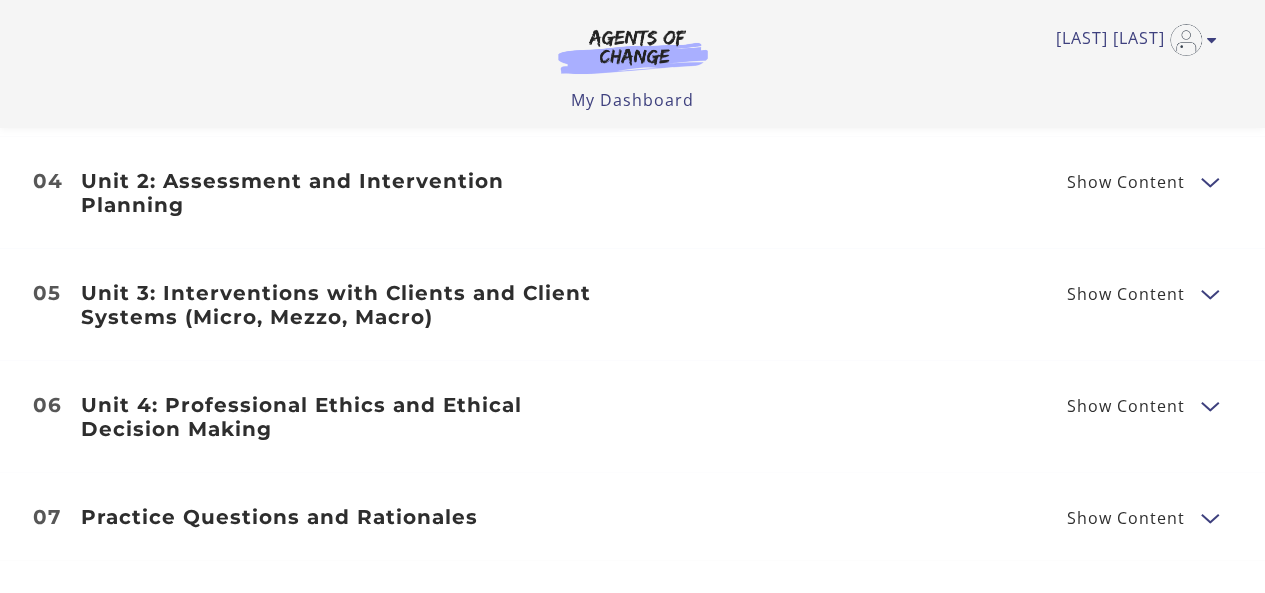 scroll, scrollTop: 2629, scrollLeft: 0, axis: vertical 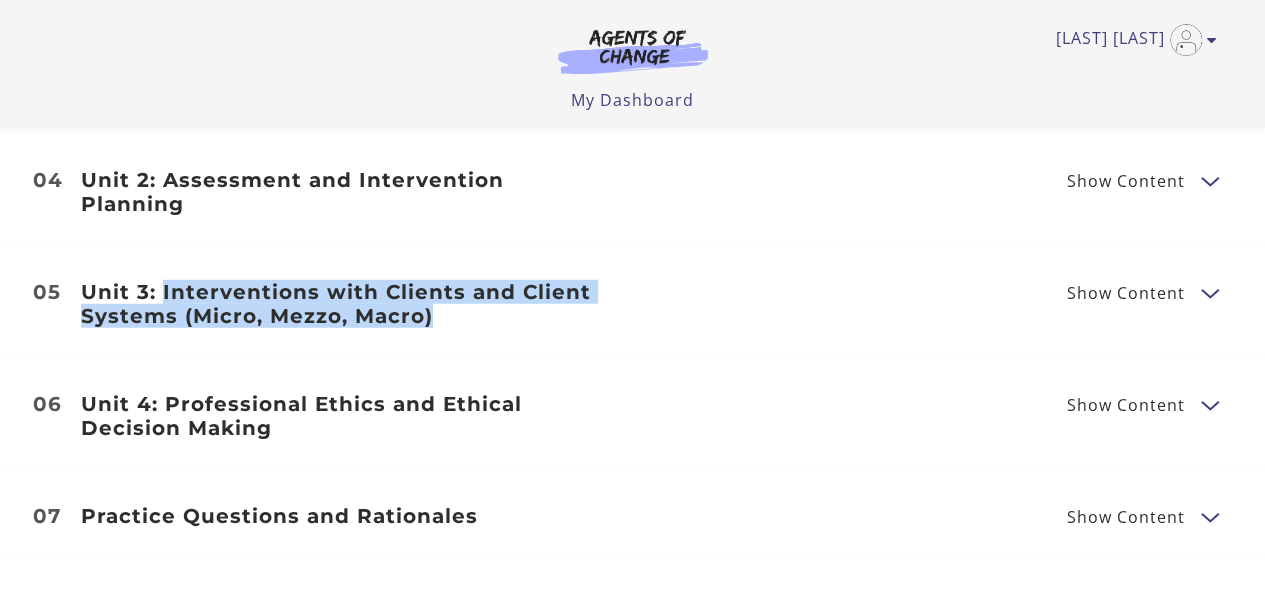 drag, startPoint x: 162, startPoint y: 265, endPoint x: 424, endPoint y: 304, distance: 264.88678 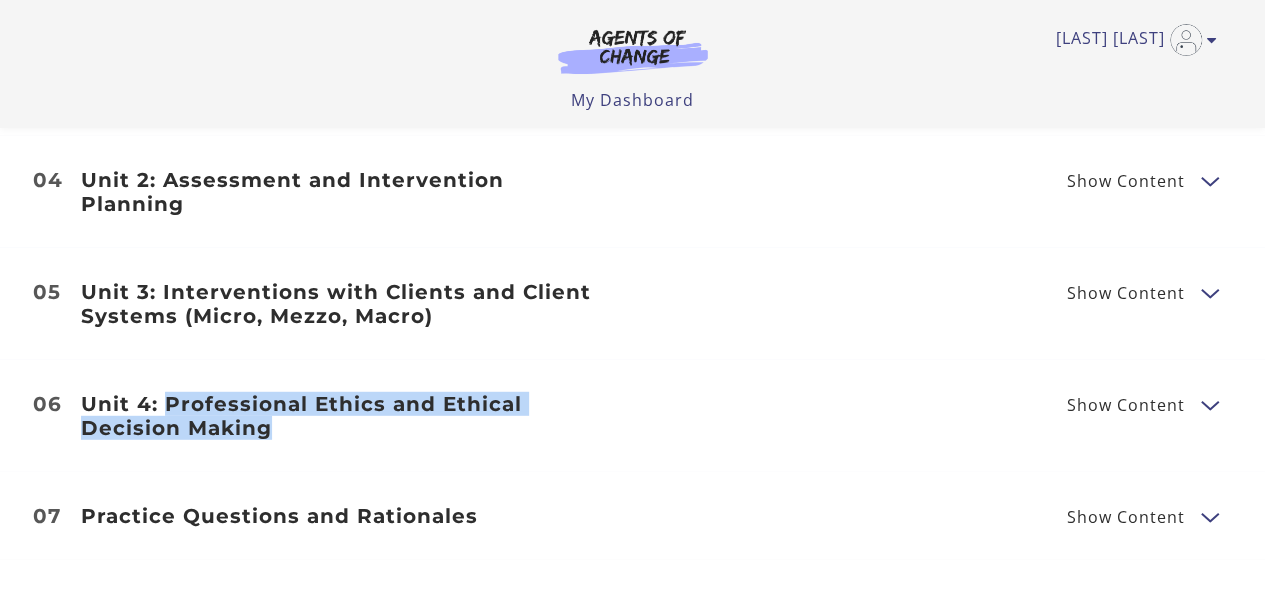 drag, startPoint x: 166, startPoint y: 373, endPoint x: 268, endPoint y: 407, distance: 107.51744 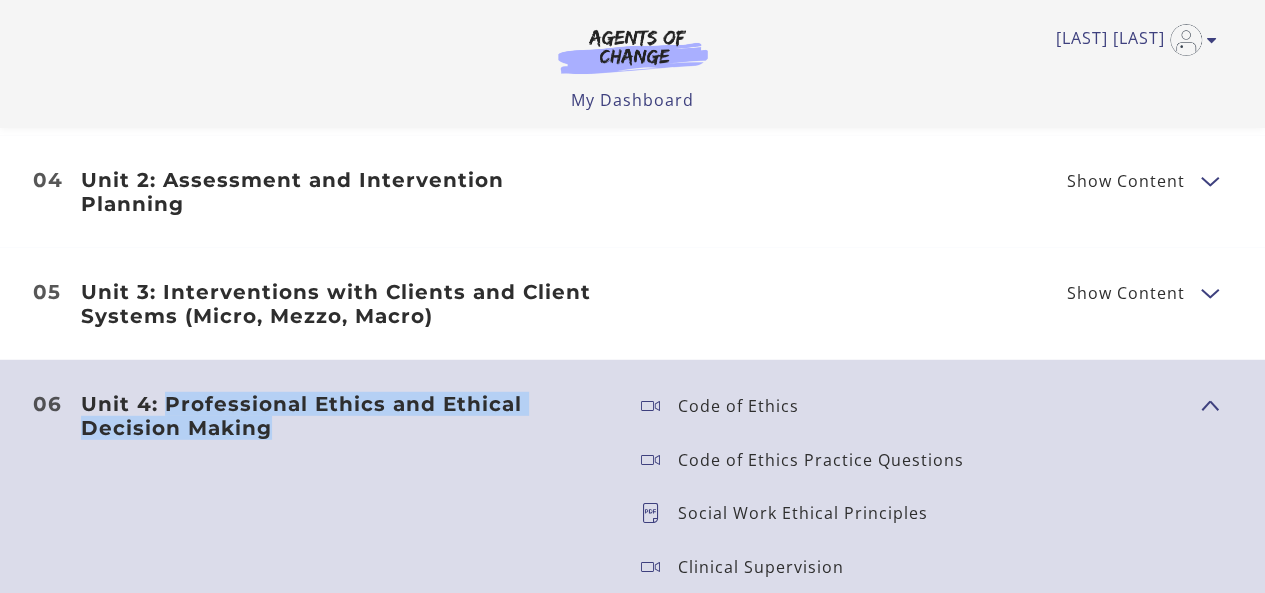 copy on "Professional Ethics and Ethical Decision Making" 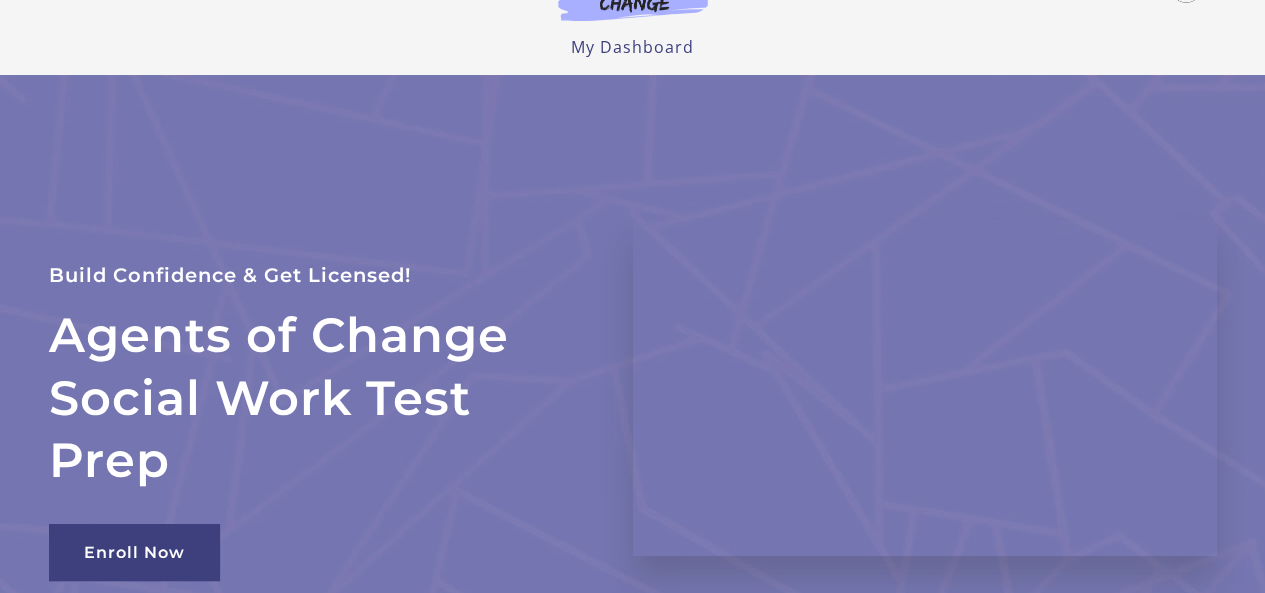 scroll, scrollTop: 0, scrollLeft: 0, axis: both 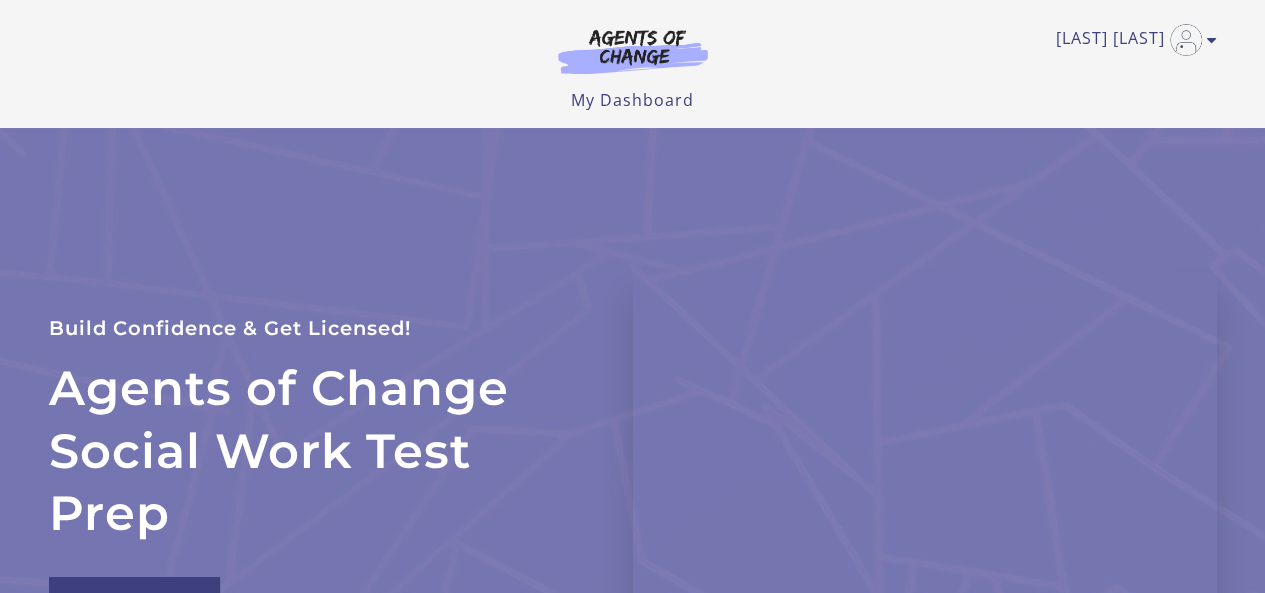 click at bounding box center [633, 51] 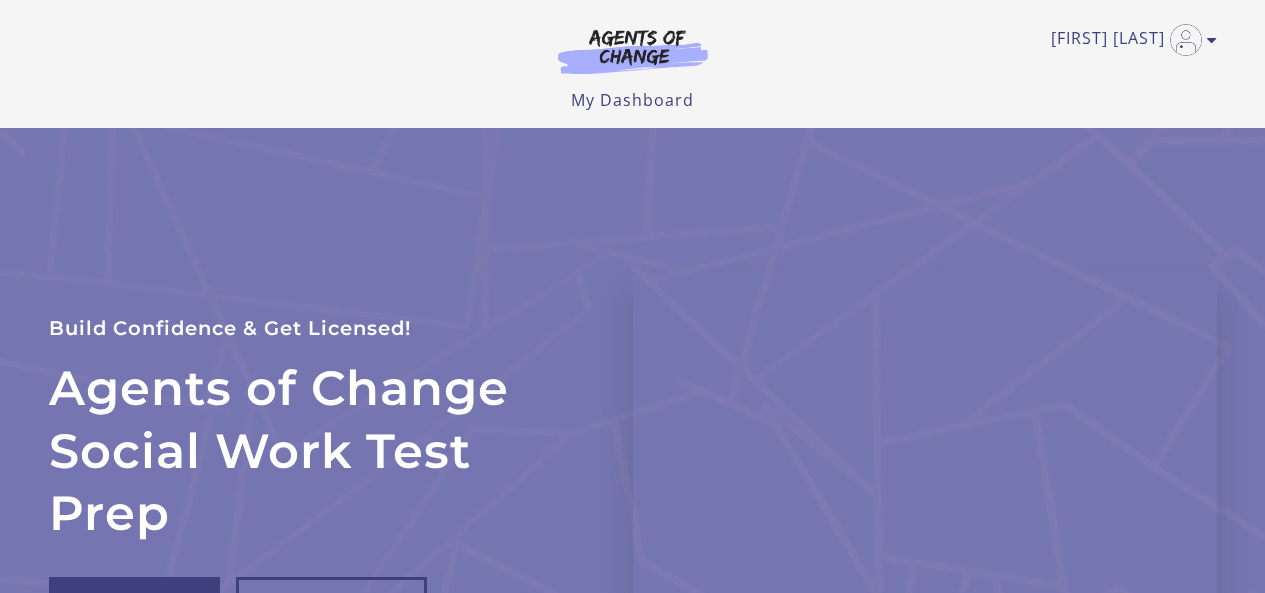scroll, scrollTop: 0, scrollLeft: 0, axis: both 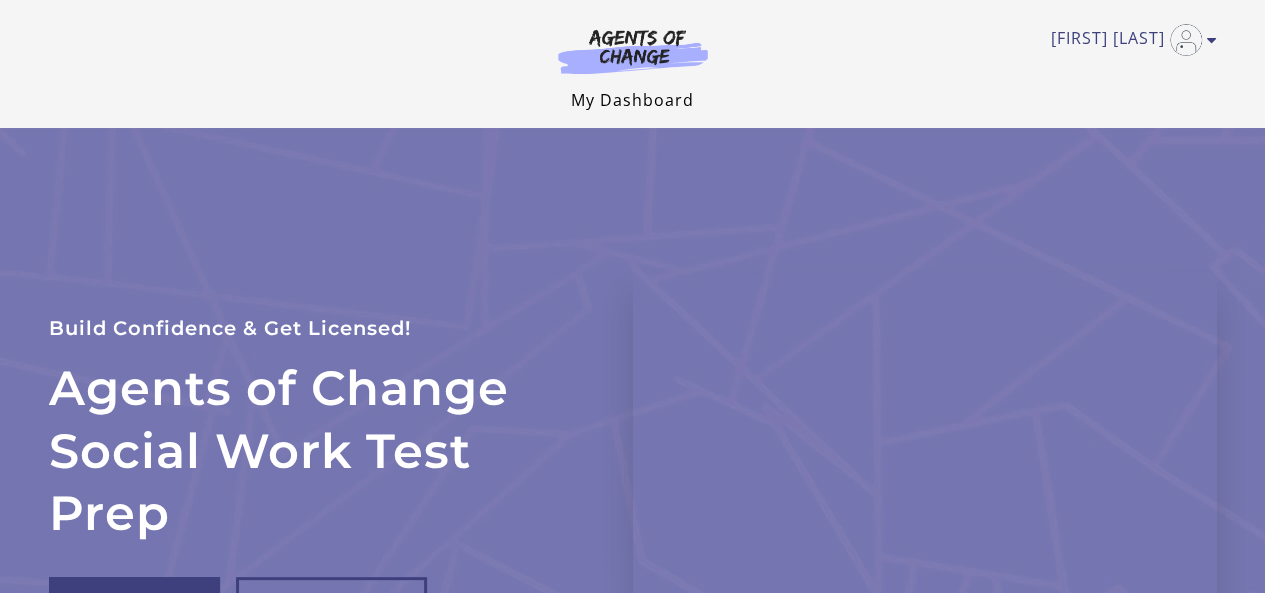 click on "My Dashboard" at bounding box center [632, 100] 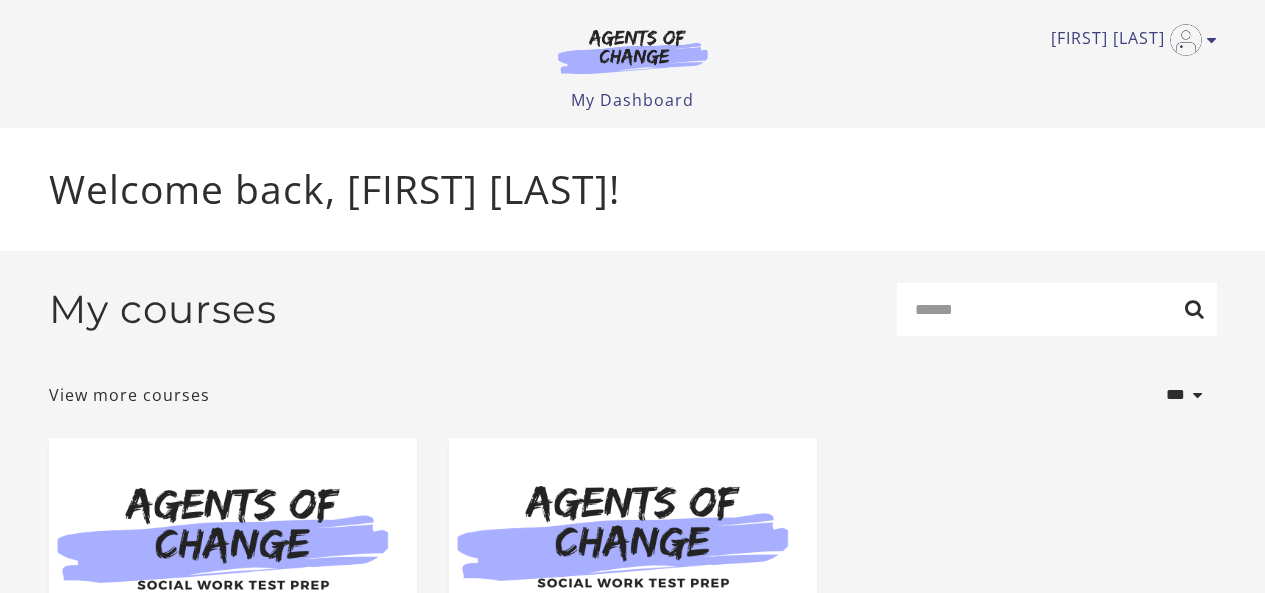 scroll, scrollTop: 0, scrollLeft: 0, axis: both 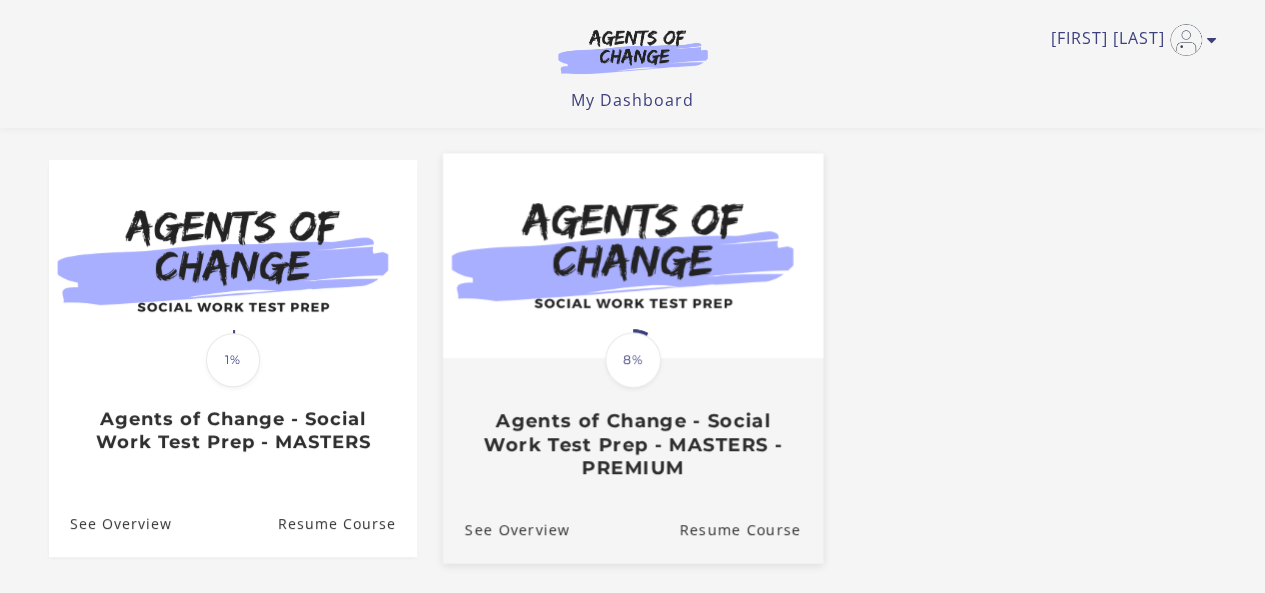 click at bounding box center [632, 255] 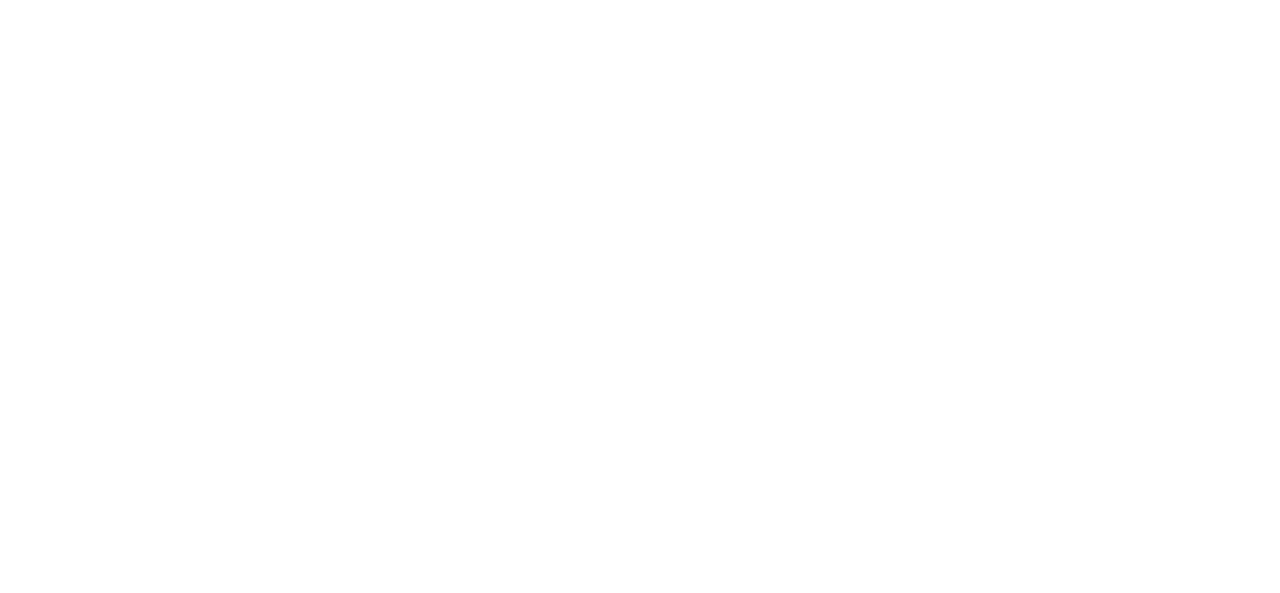 scroll, scrollTop: 0, scrollLeft: 0, axis: both 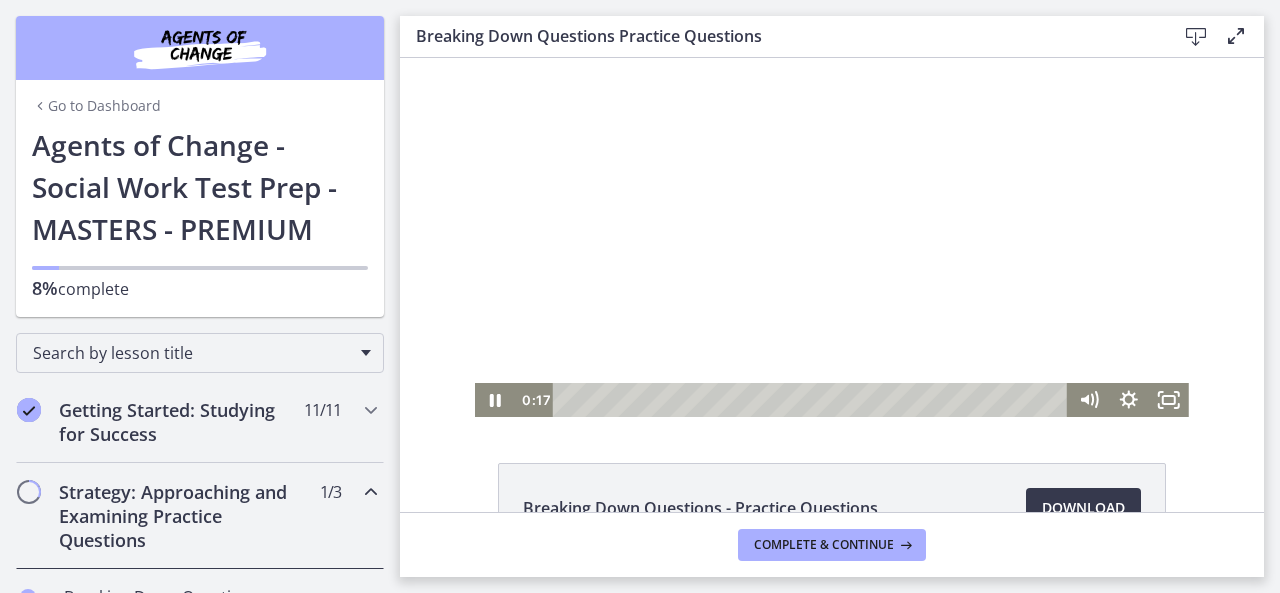 click at bounding box center [832, 237] 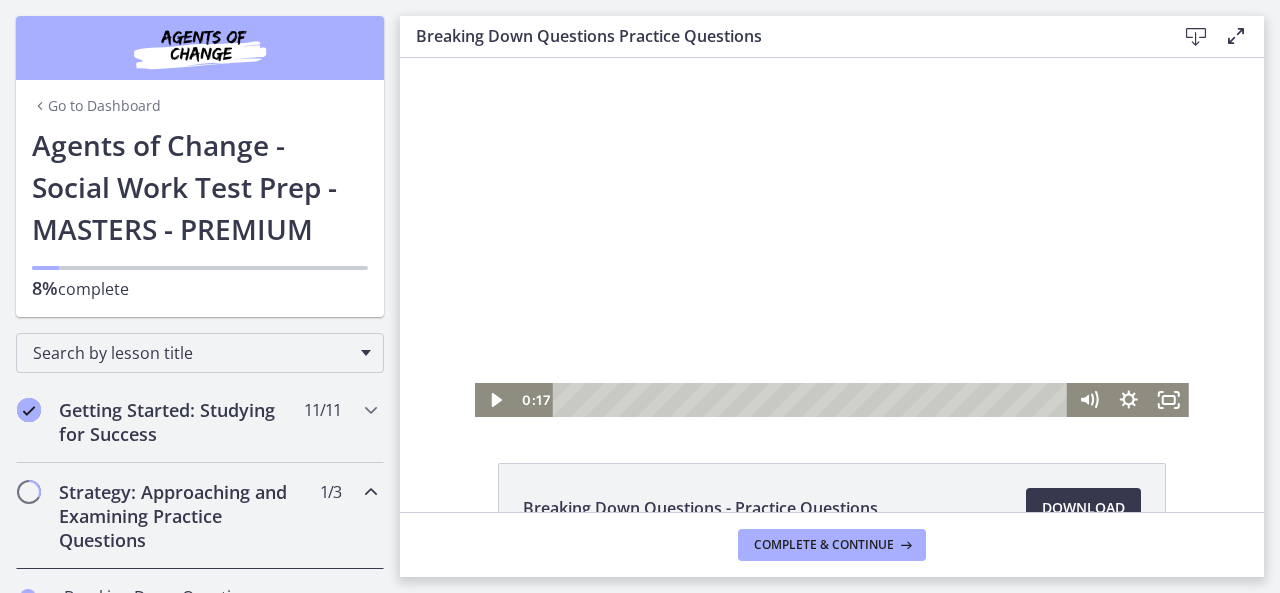 click at bounding box center (832, 237) 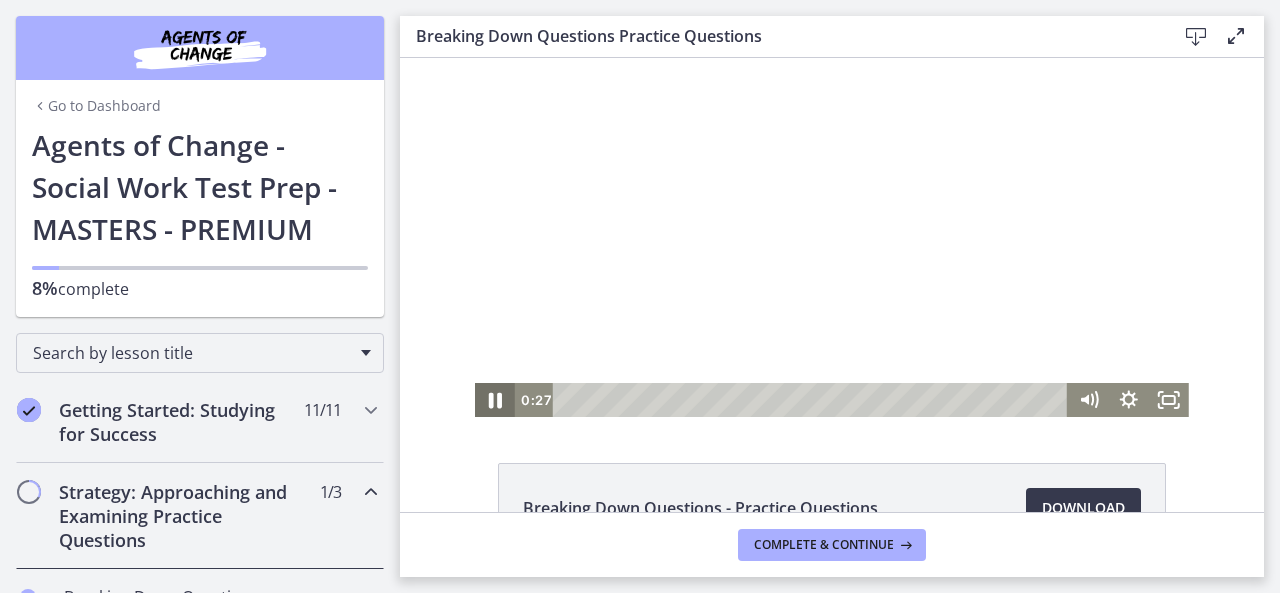 click 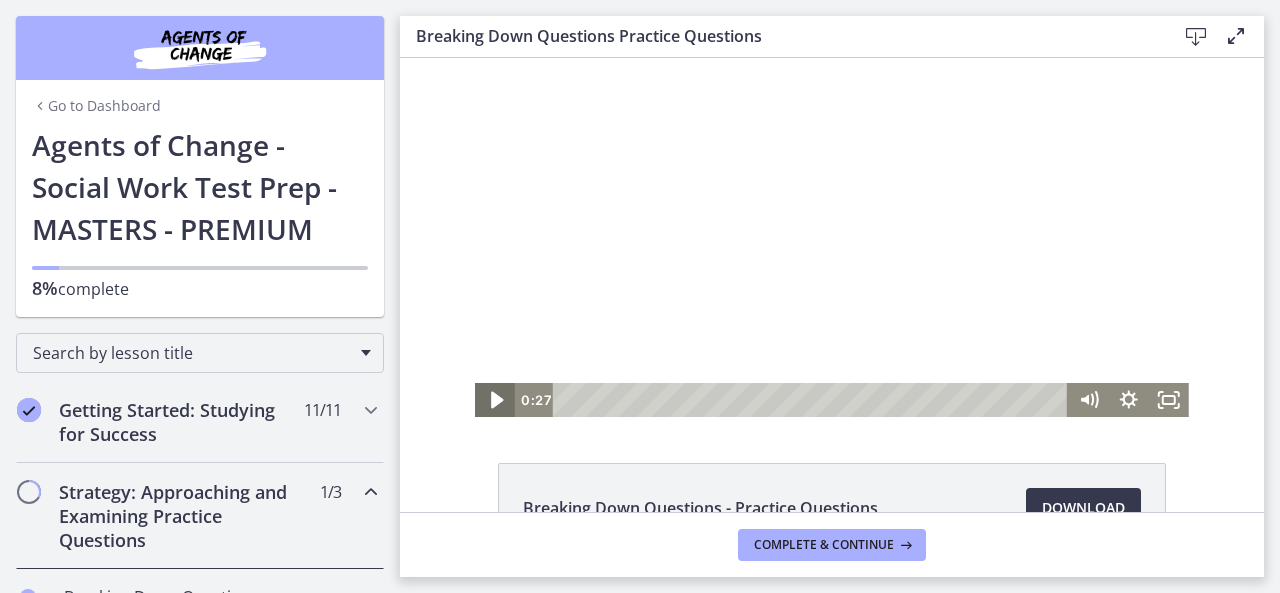 click 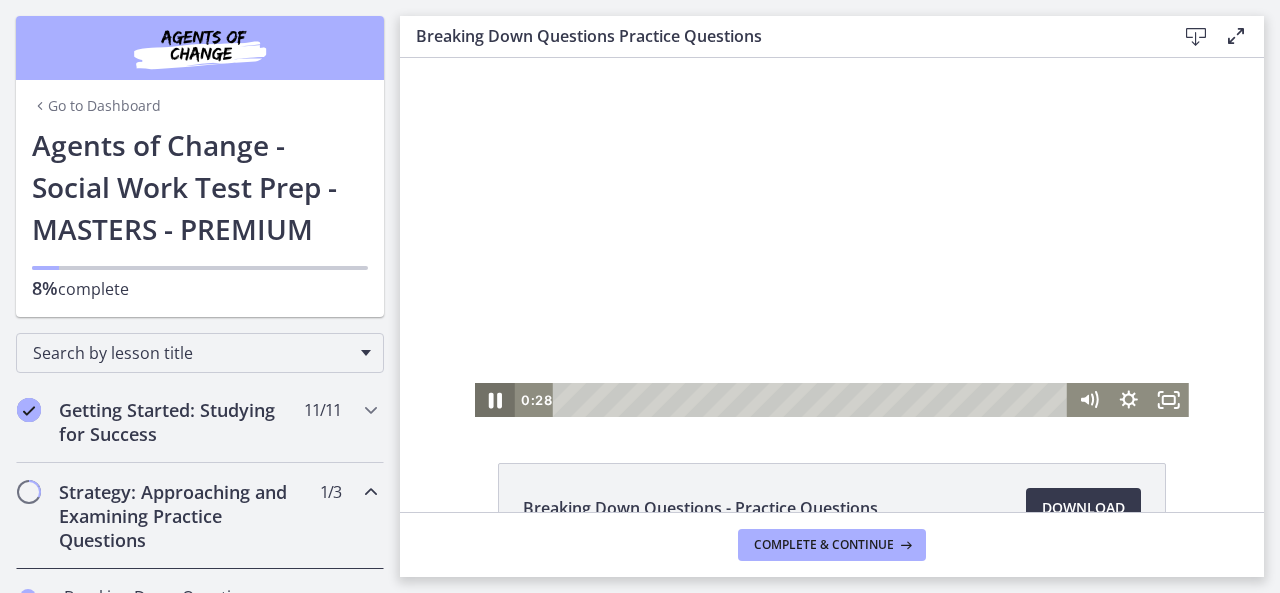 click 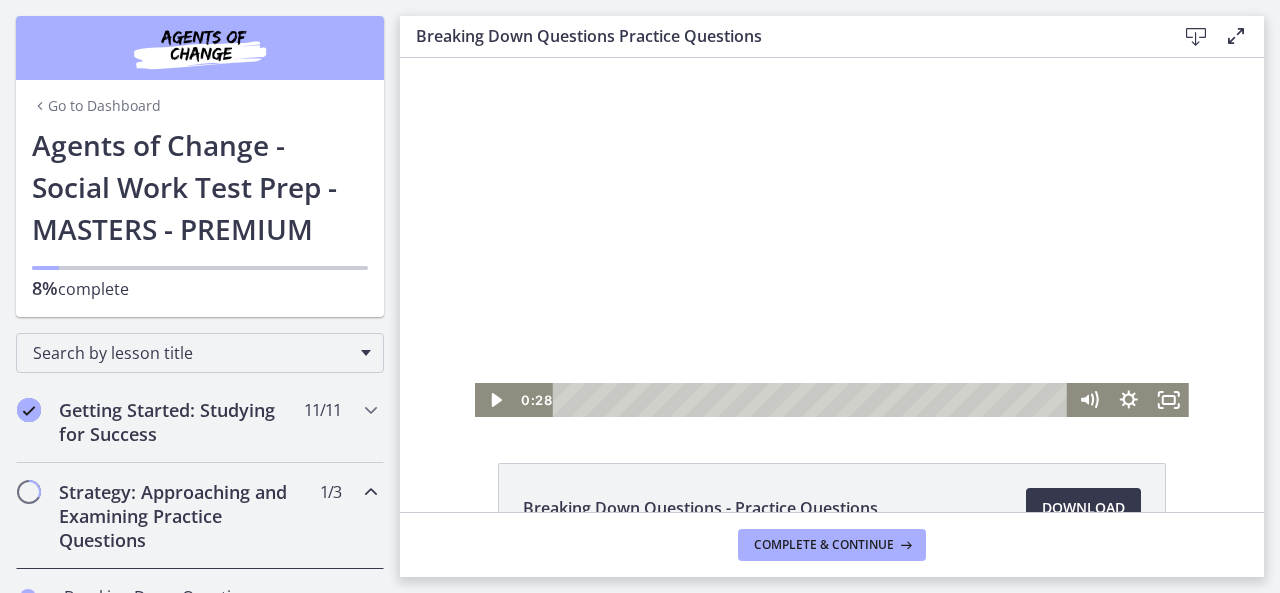 click at bounding box center [832, 237] 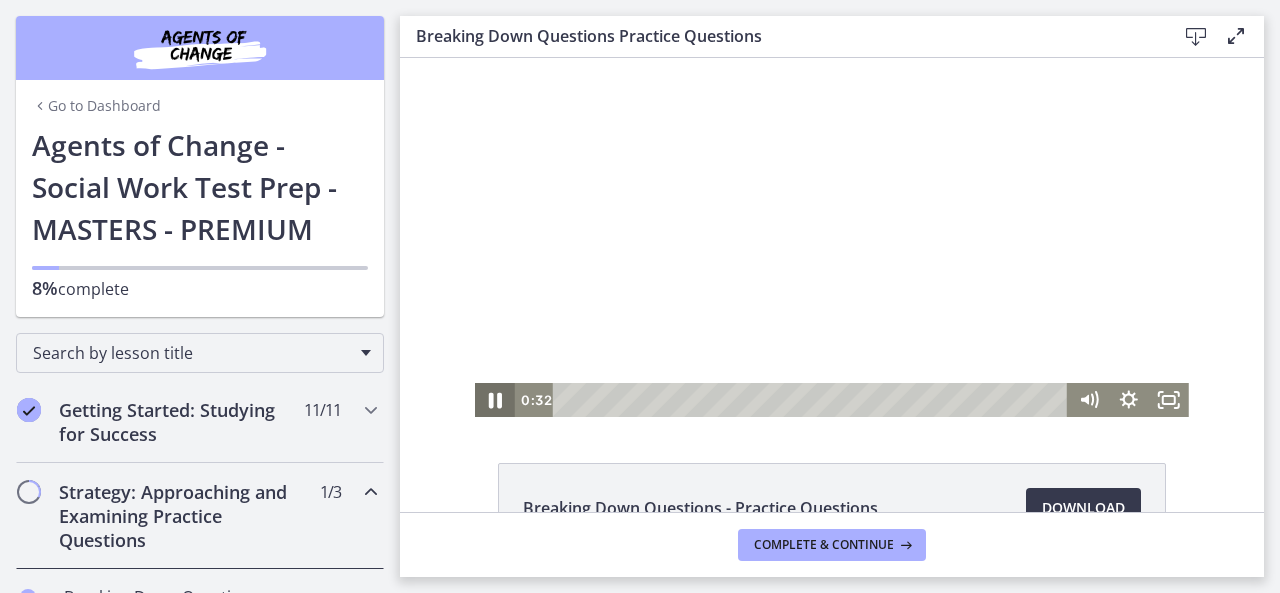click 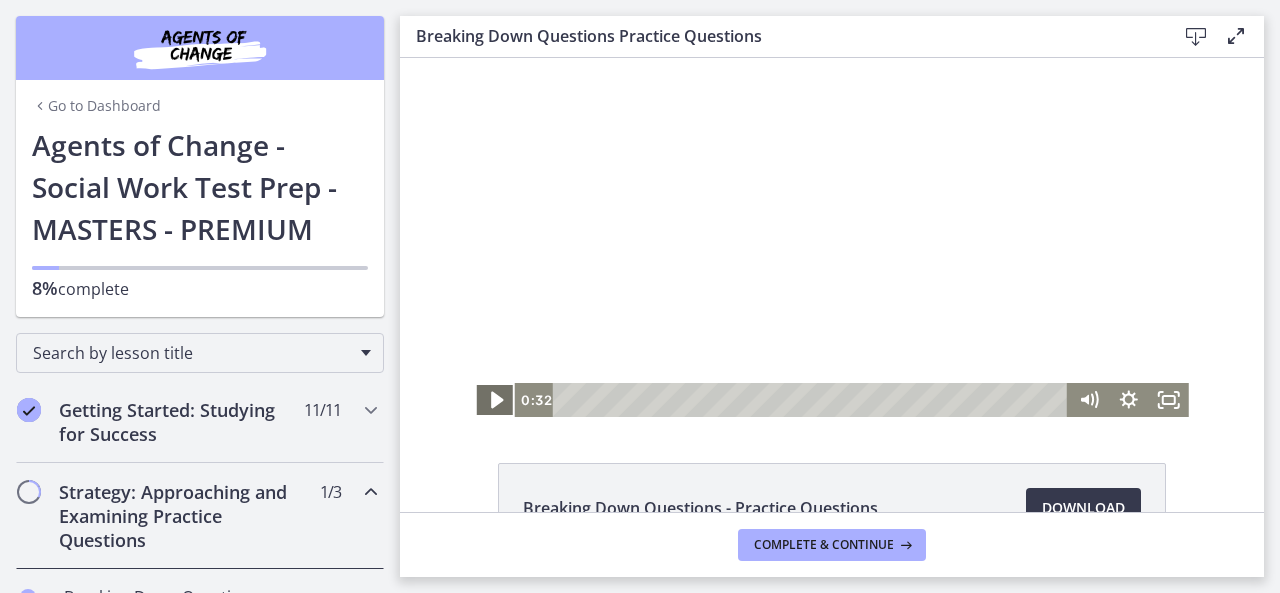 click 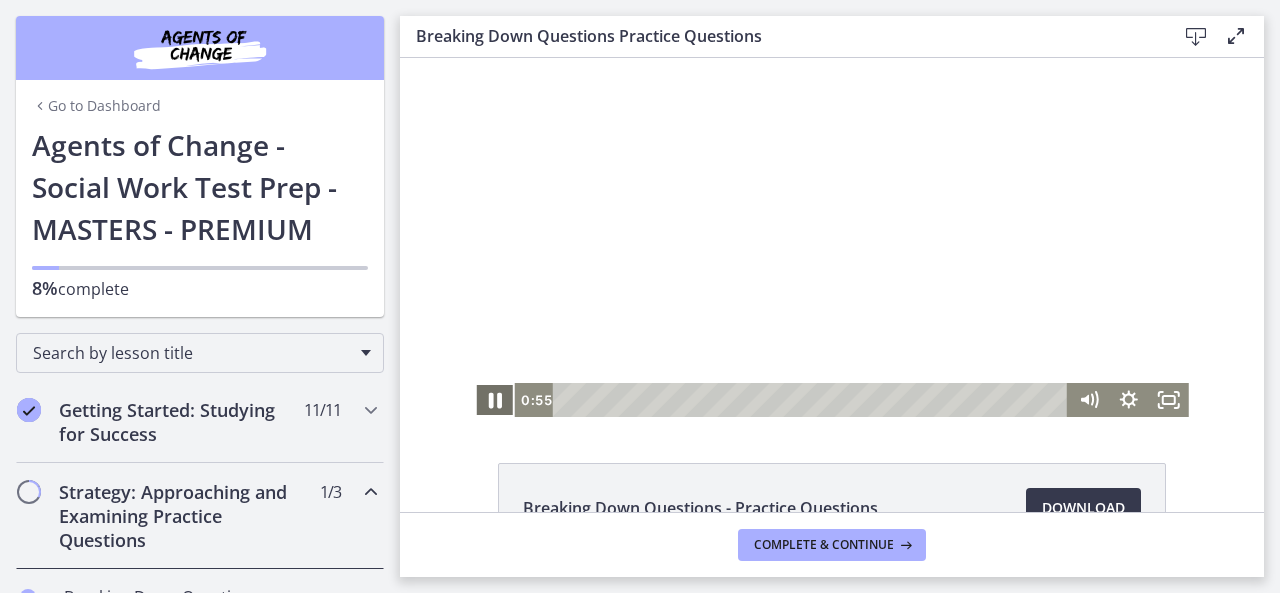 click 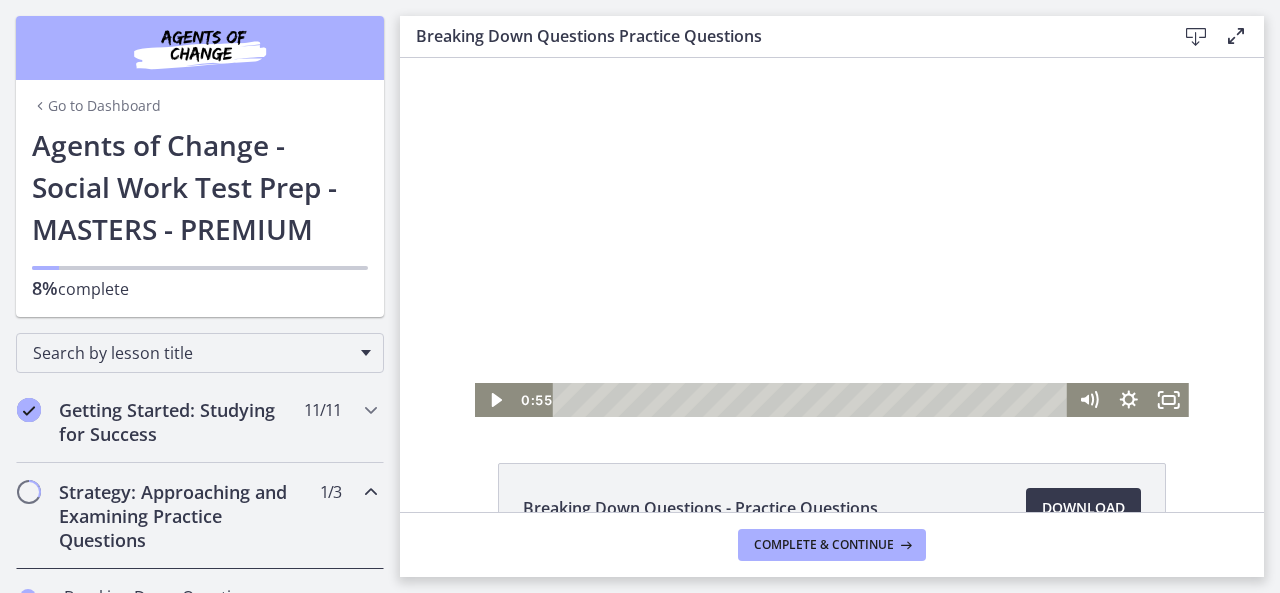 click at bounding box center [832, 237] 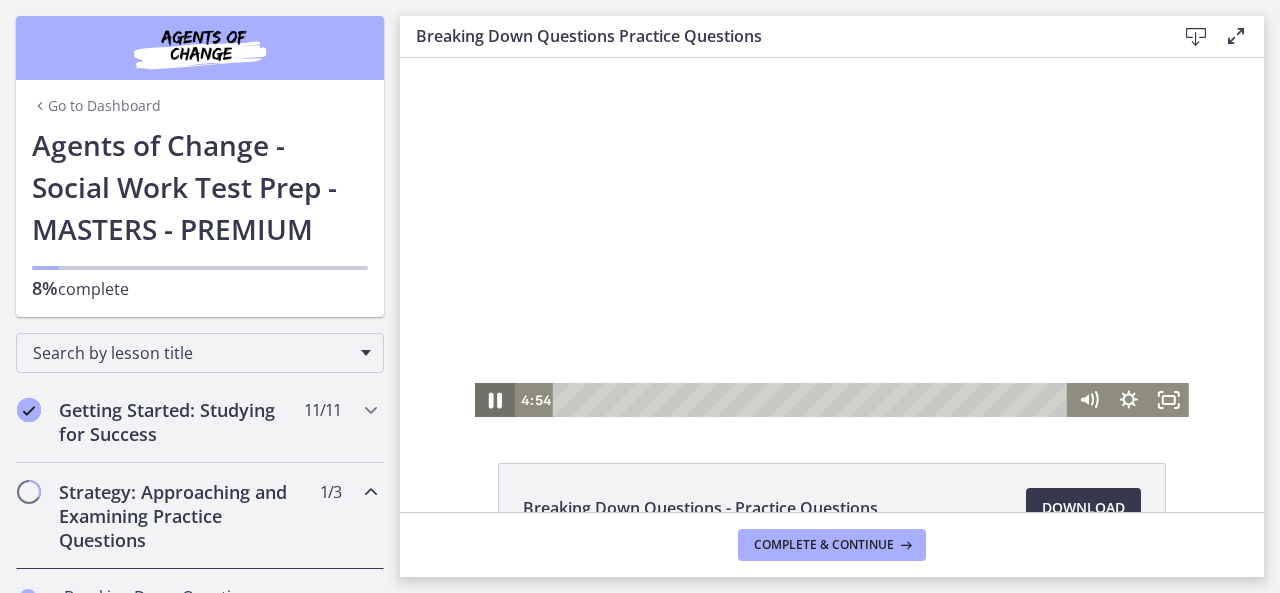 click 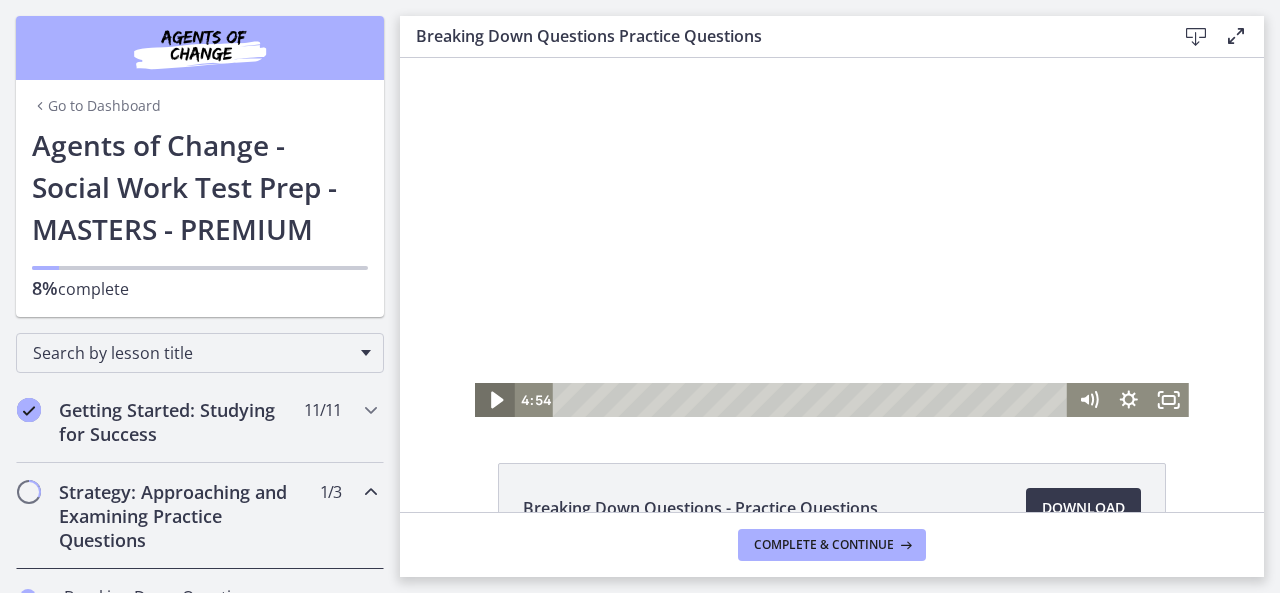 click 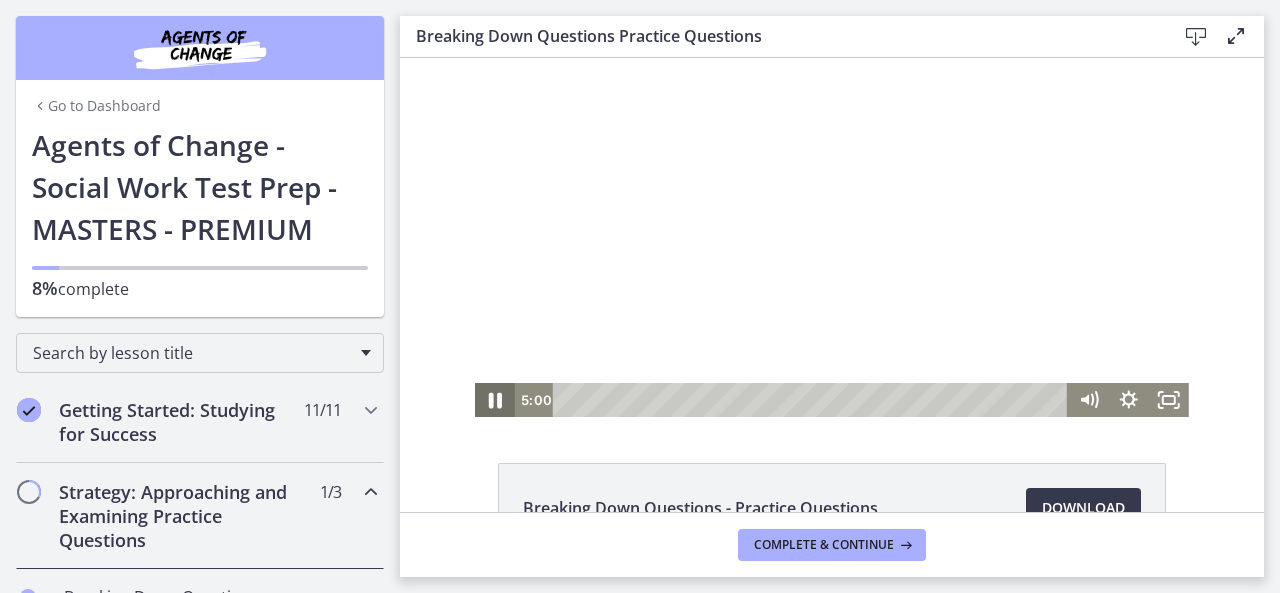 click 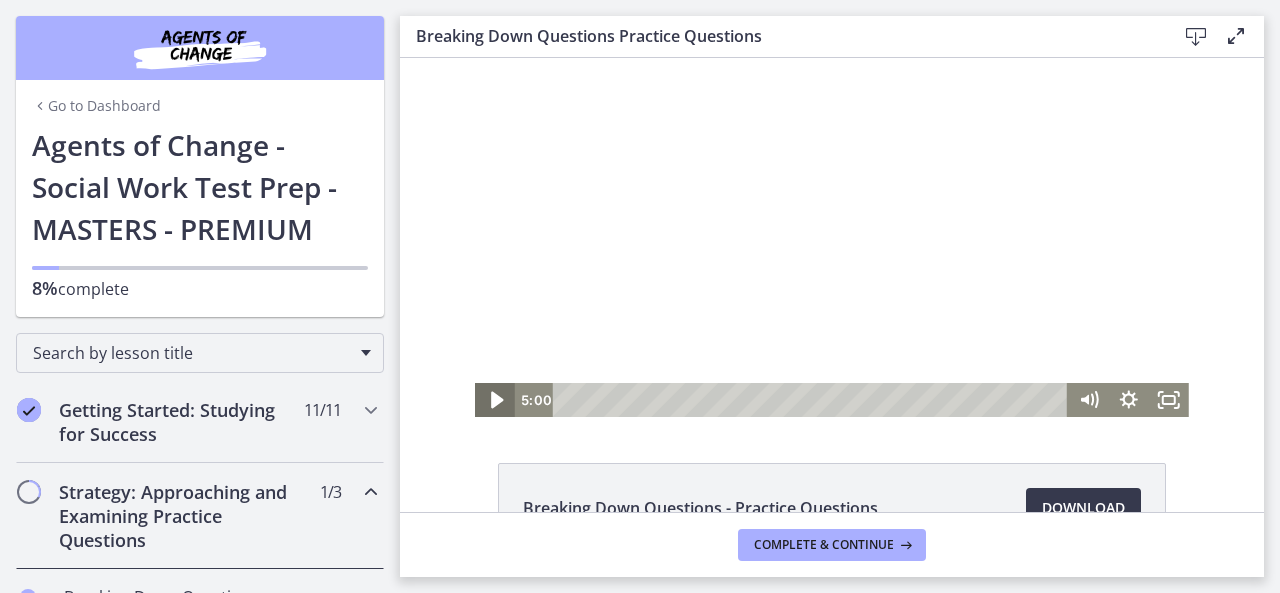 click 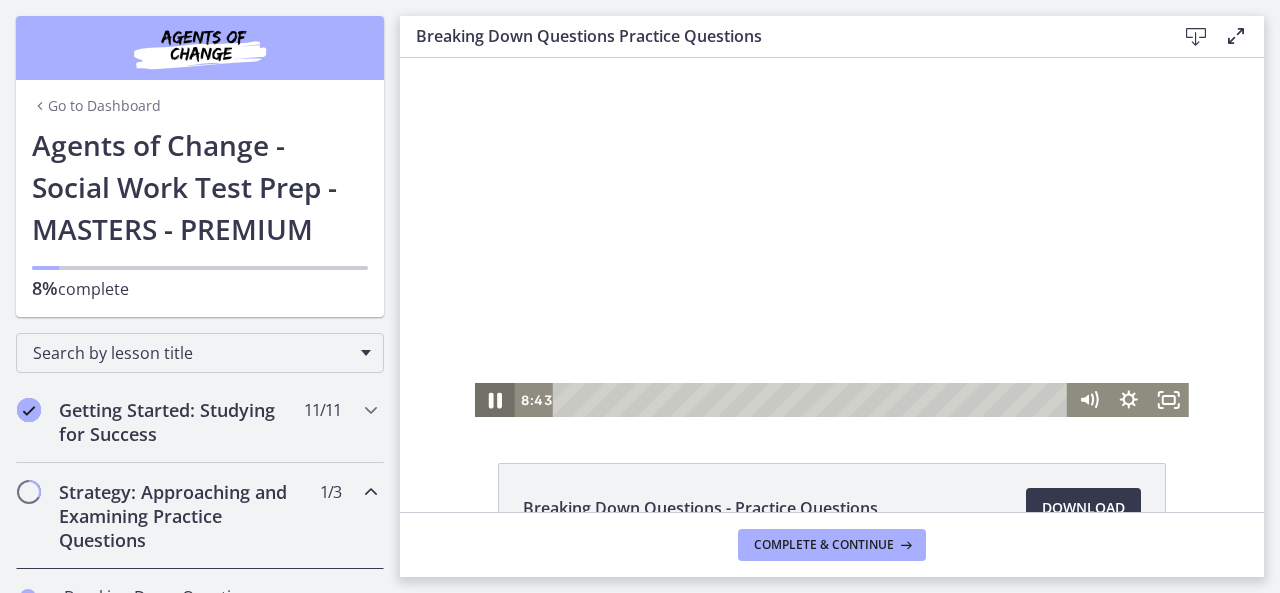 click 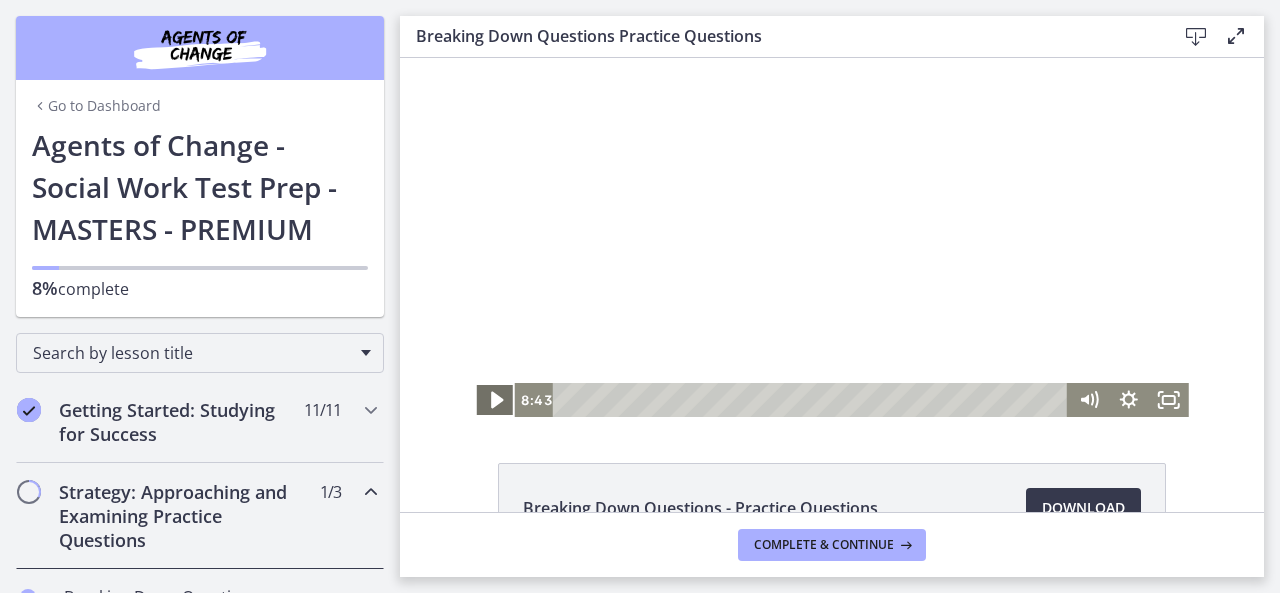 click 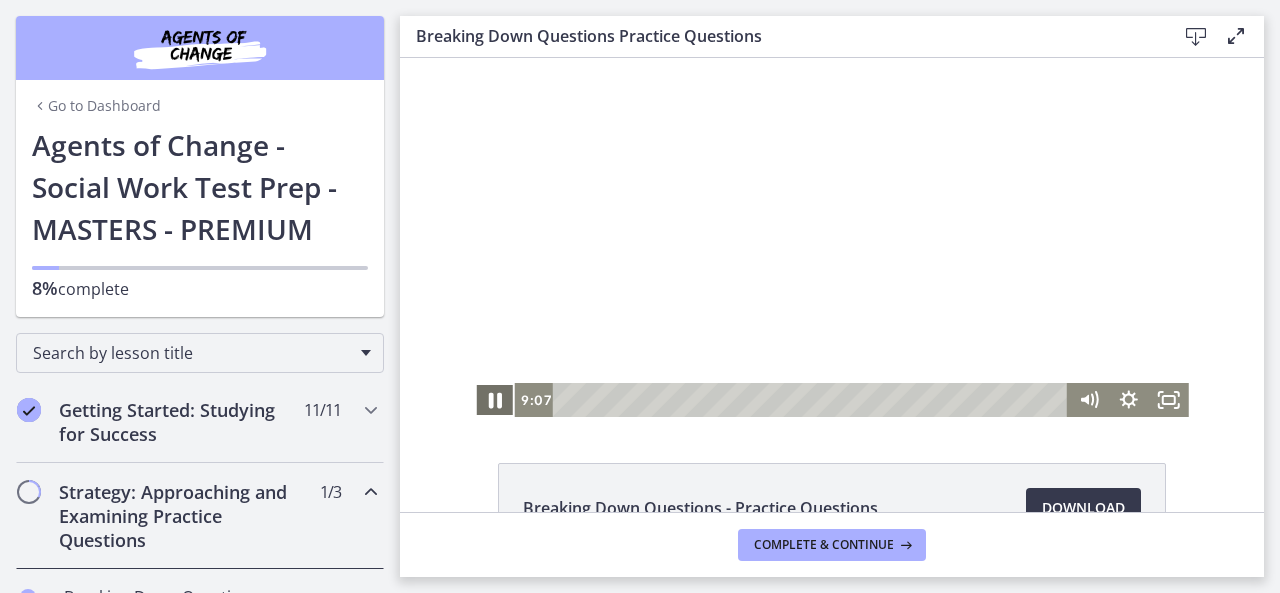 click 